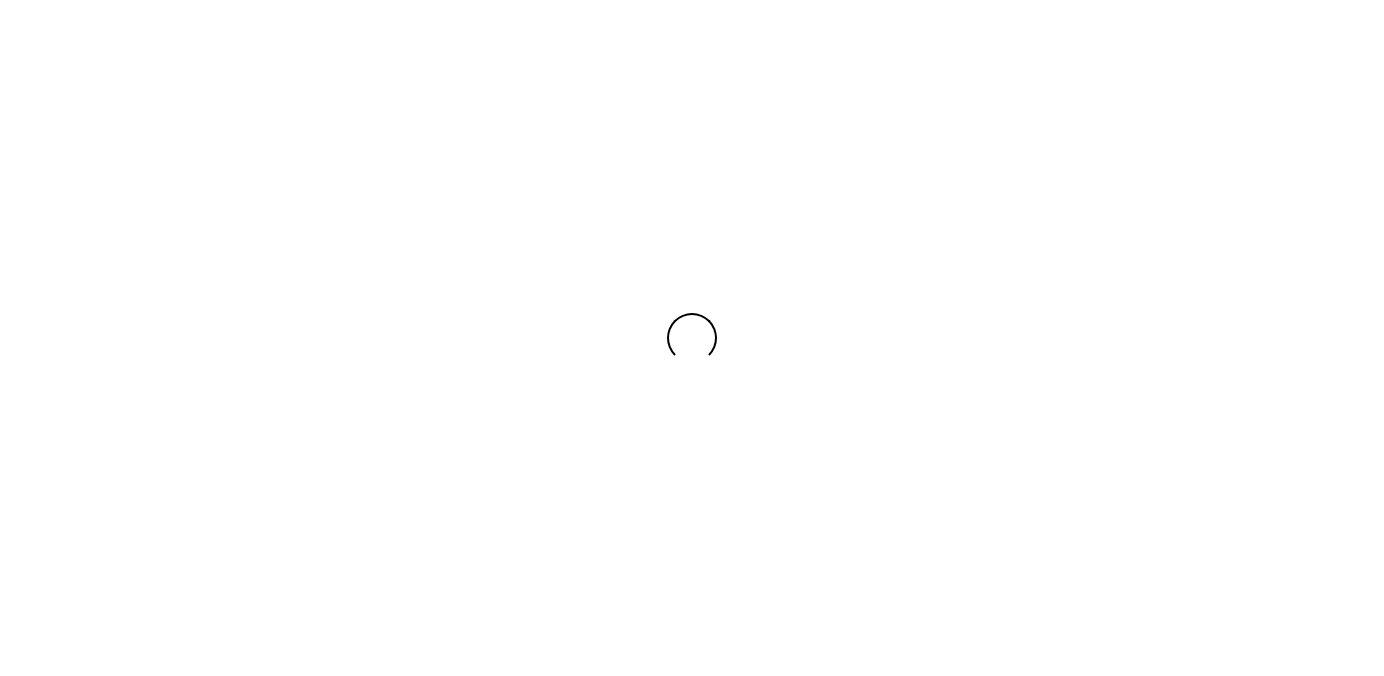 scroll, scrollTop: 0, scrollLeft: 0, axis: both 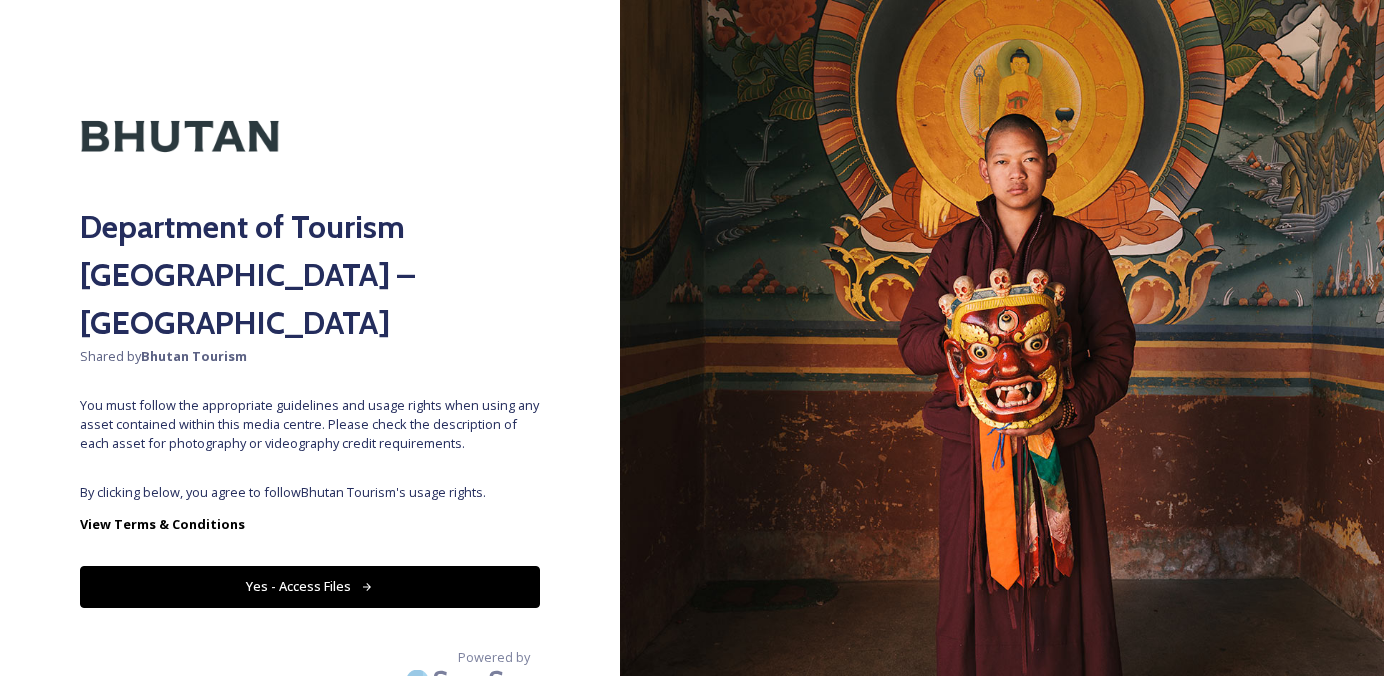 click on "Yes - Access Files" at bounding box center [310, 586] 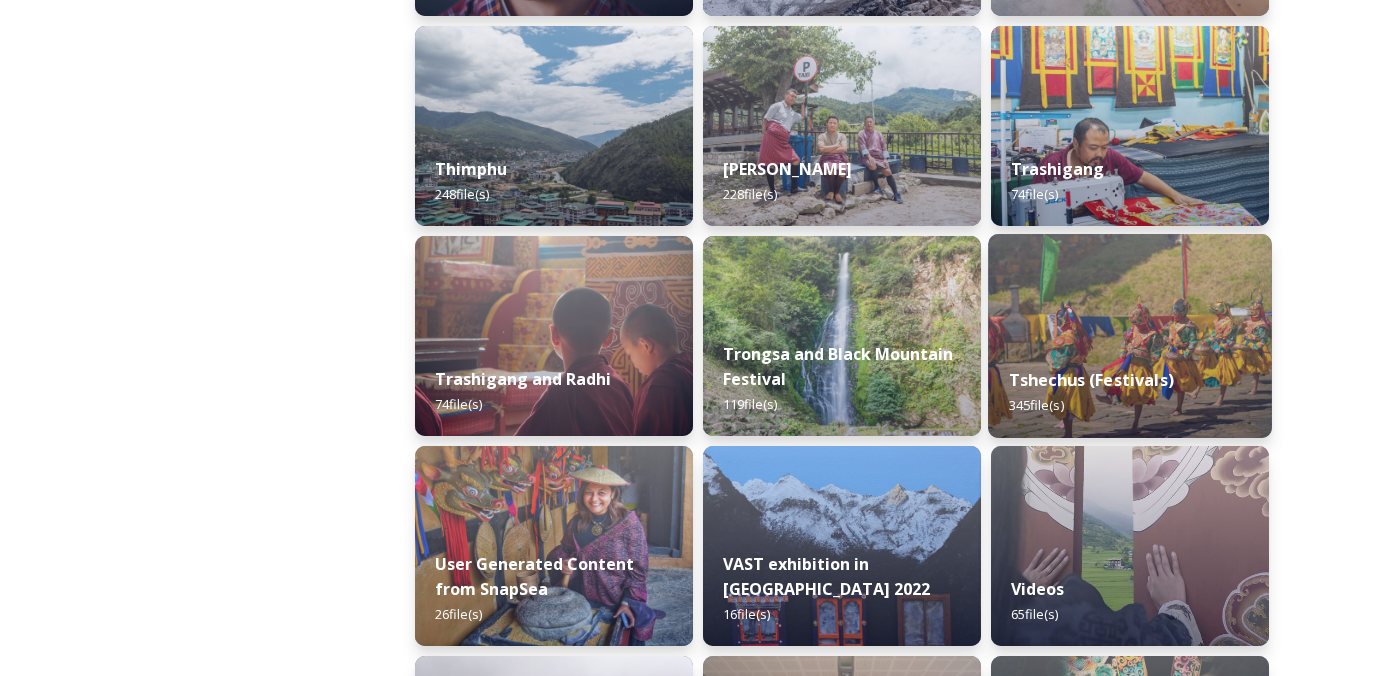 scroll, scrollTop: 2618, scrollLeft: 0, axis: vertical 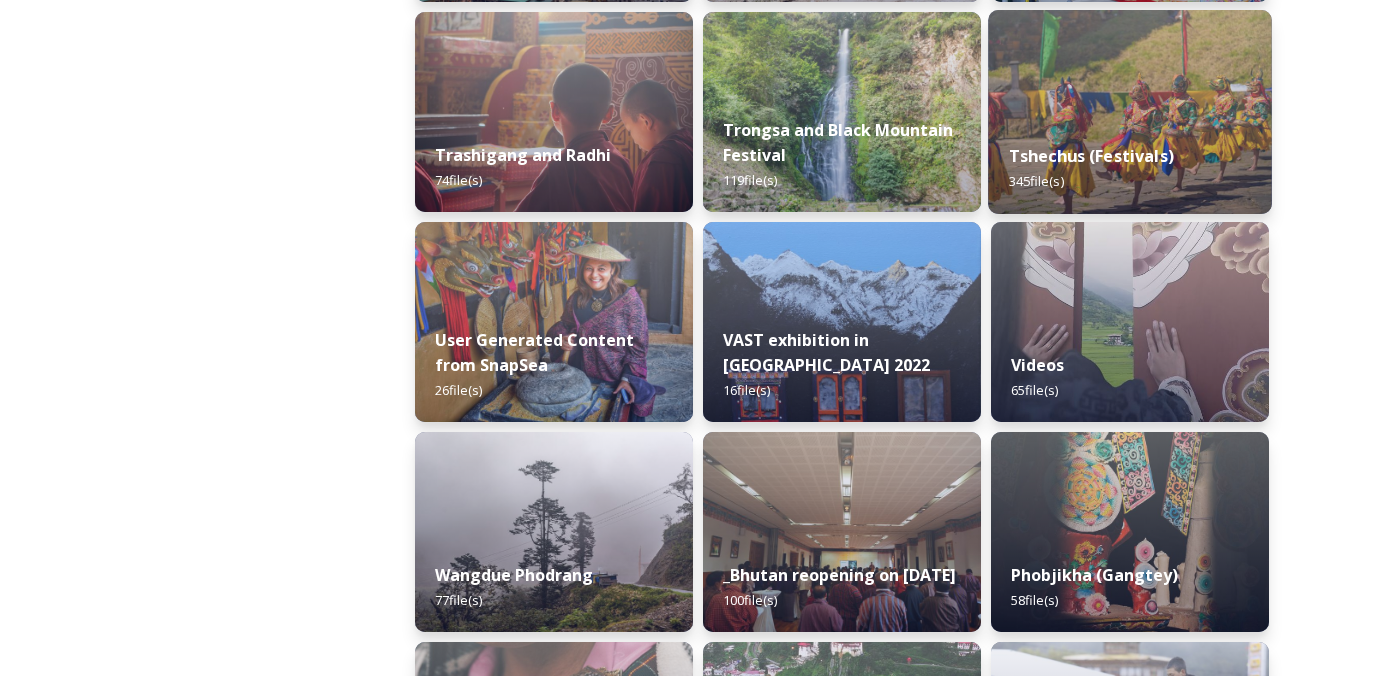click at bounding box center [1130, 112] 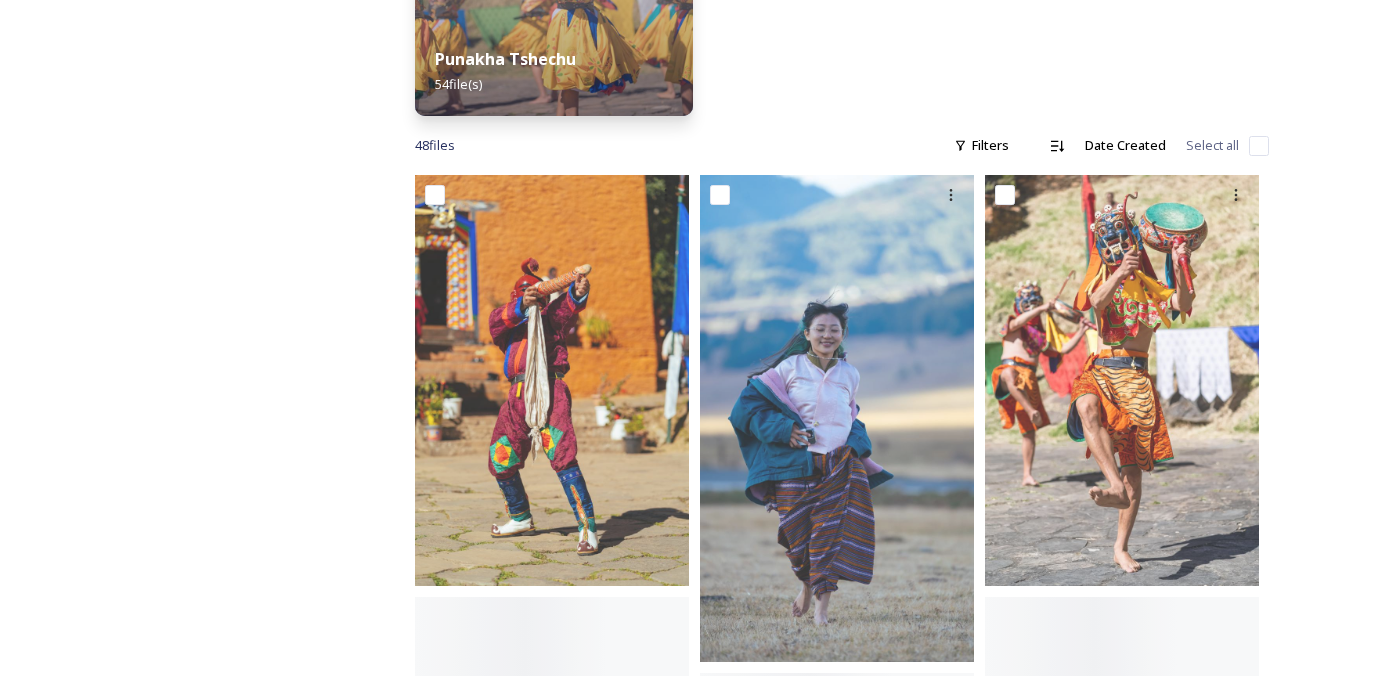 scroll, scrollTop: 643, scrollLeft: 0, axis: vertical 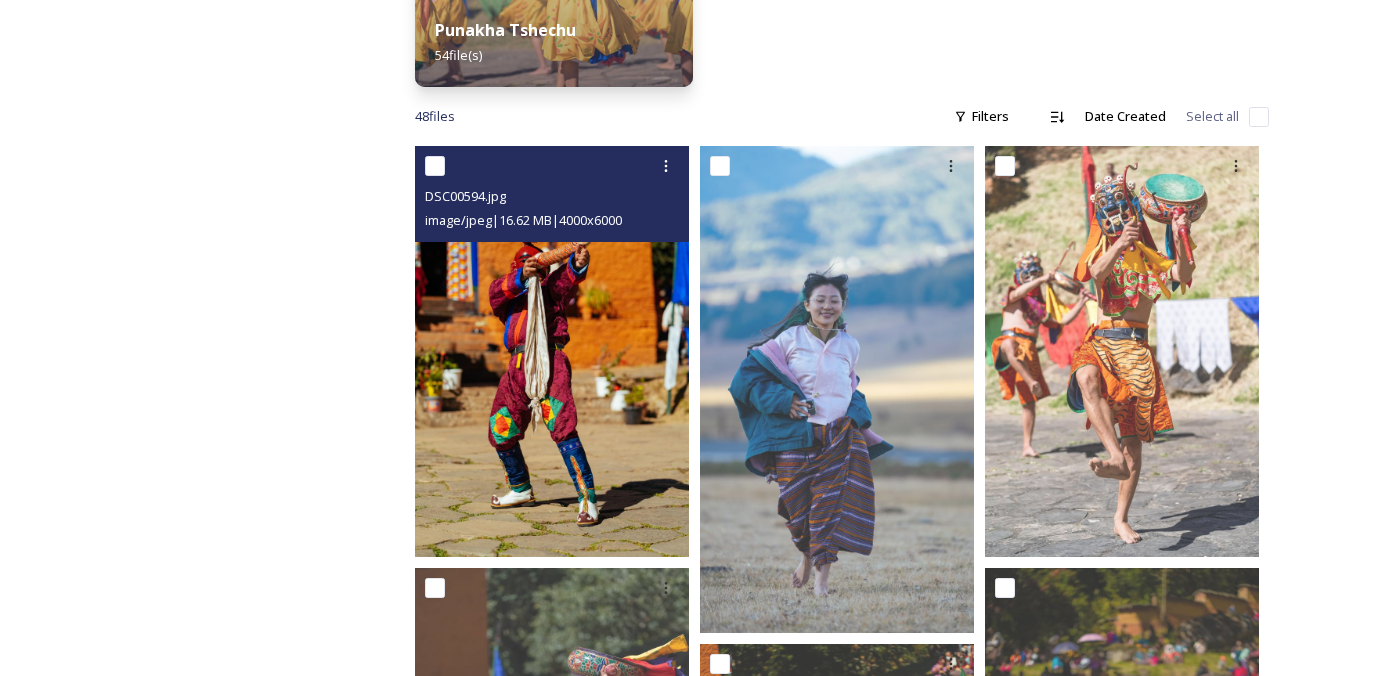 click at bounding box center (552, 351) 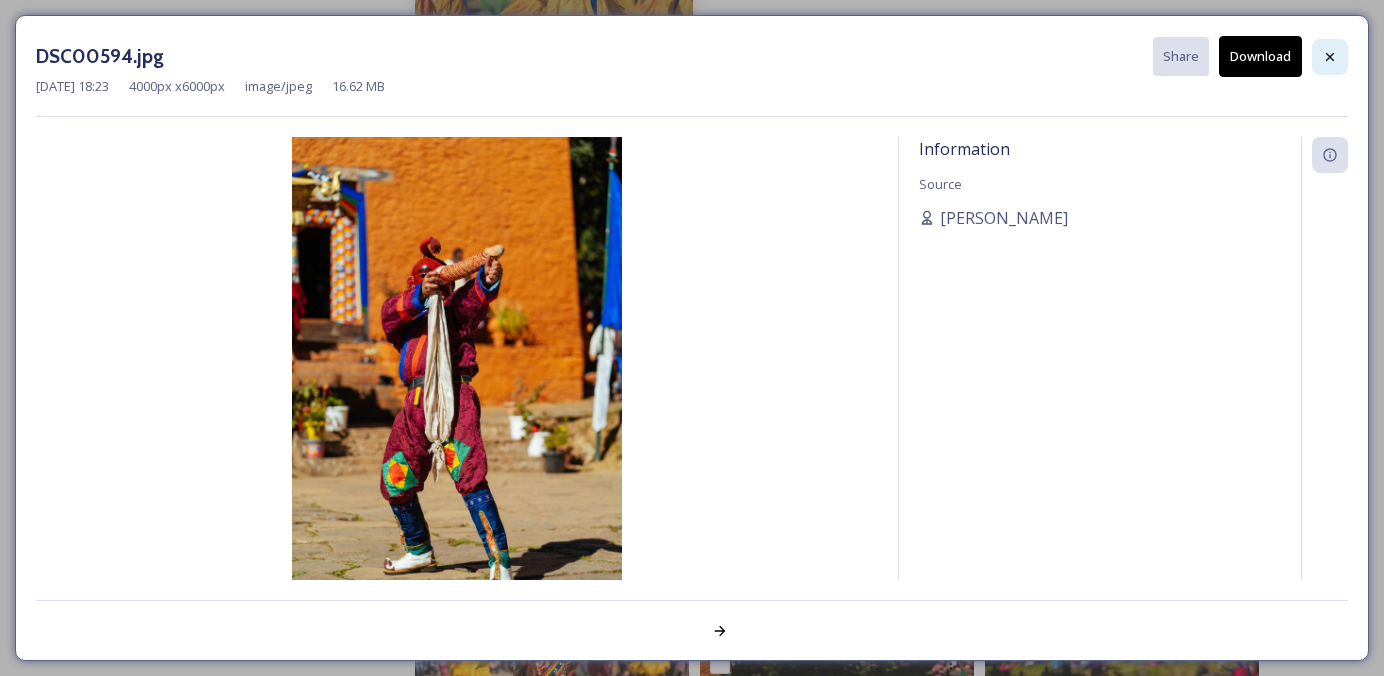 click at bounding box center [1330, 57] 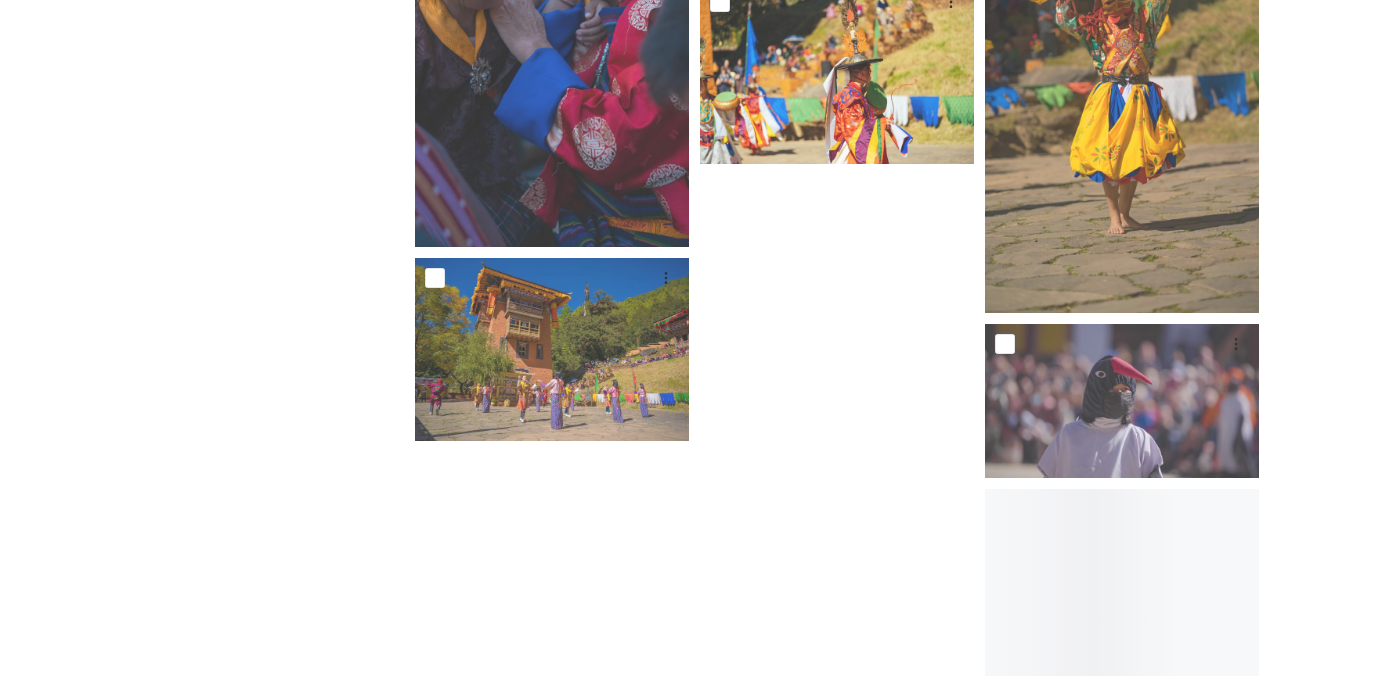 scroll, scrollTop: 4967, scrollLeft: 0, axis: vertical 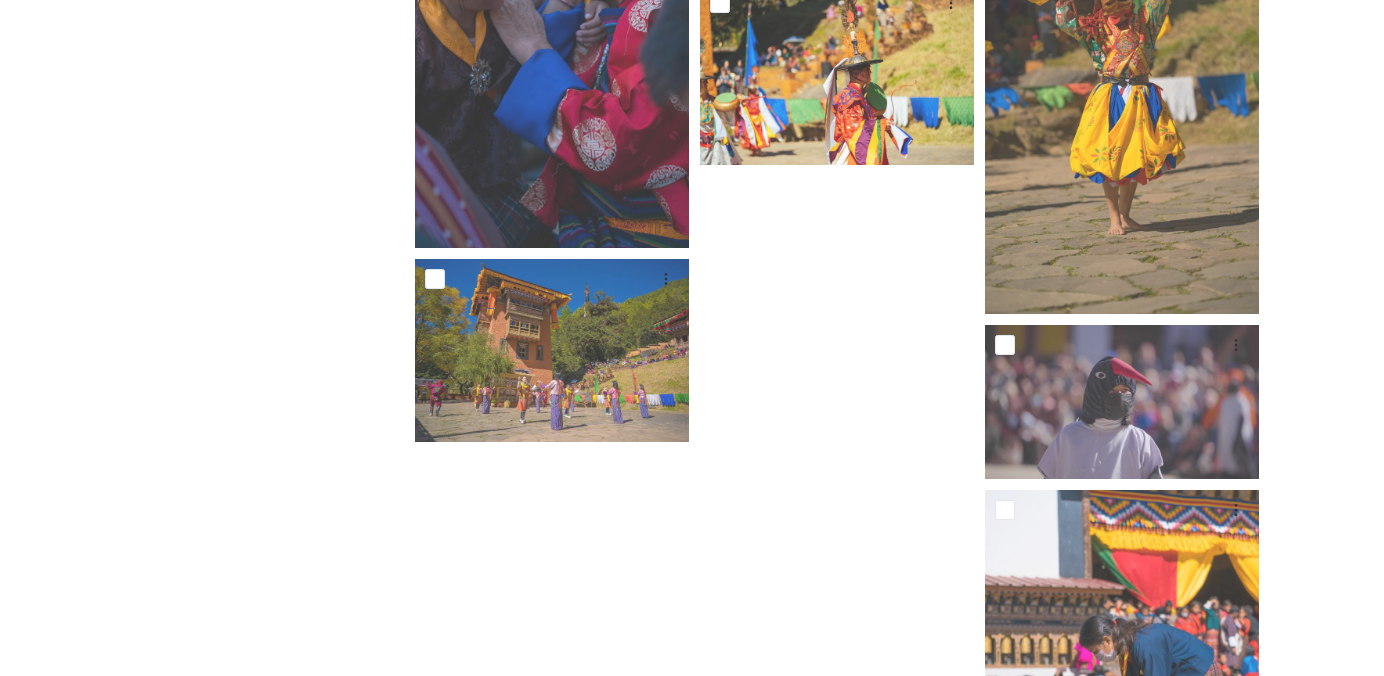 click on "DSC00594.jpg image/jpeg  |  16.62 MB  |  4000  x  6000" at bounding box center [557, -1402] 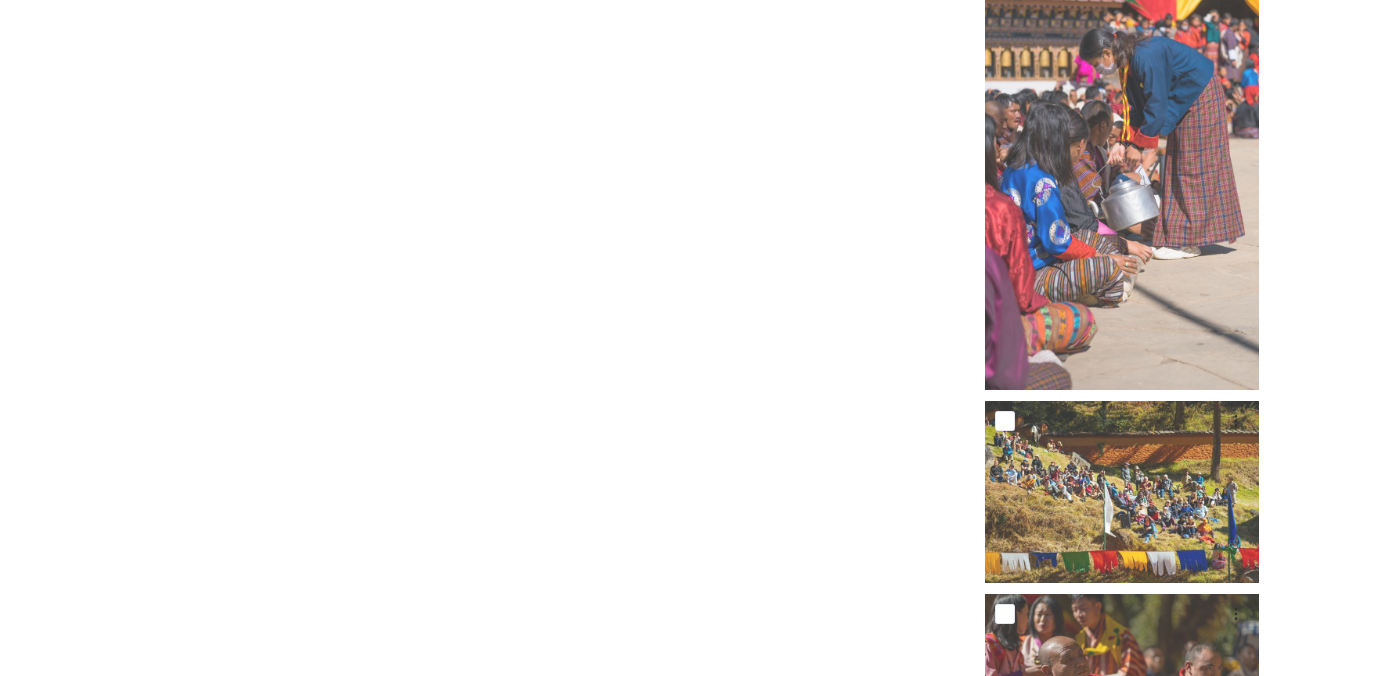 scroll, scrollTop: 5699, scrollLeft: 0, axis: vertical 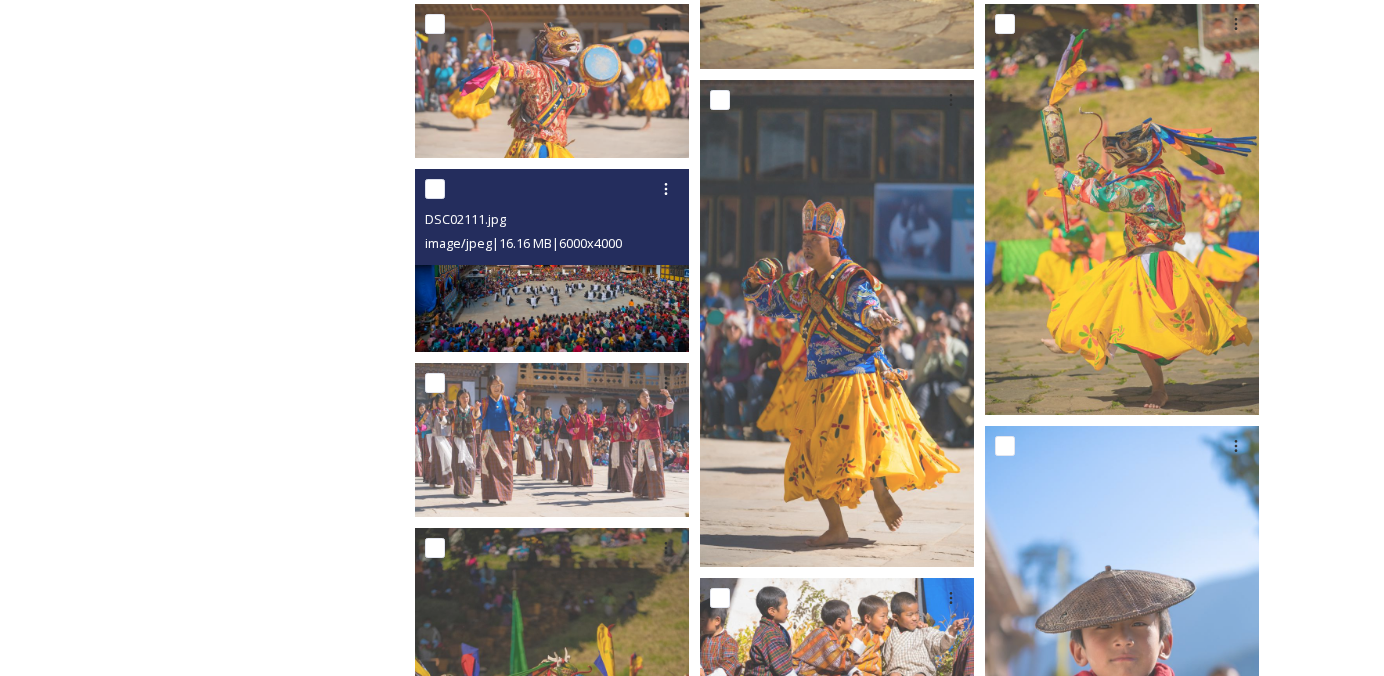 click on "image/jpeg  |  16.16 MB  |  6000  x  4000" at bounding box center [554, 243] 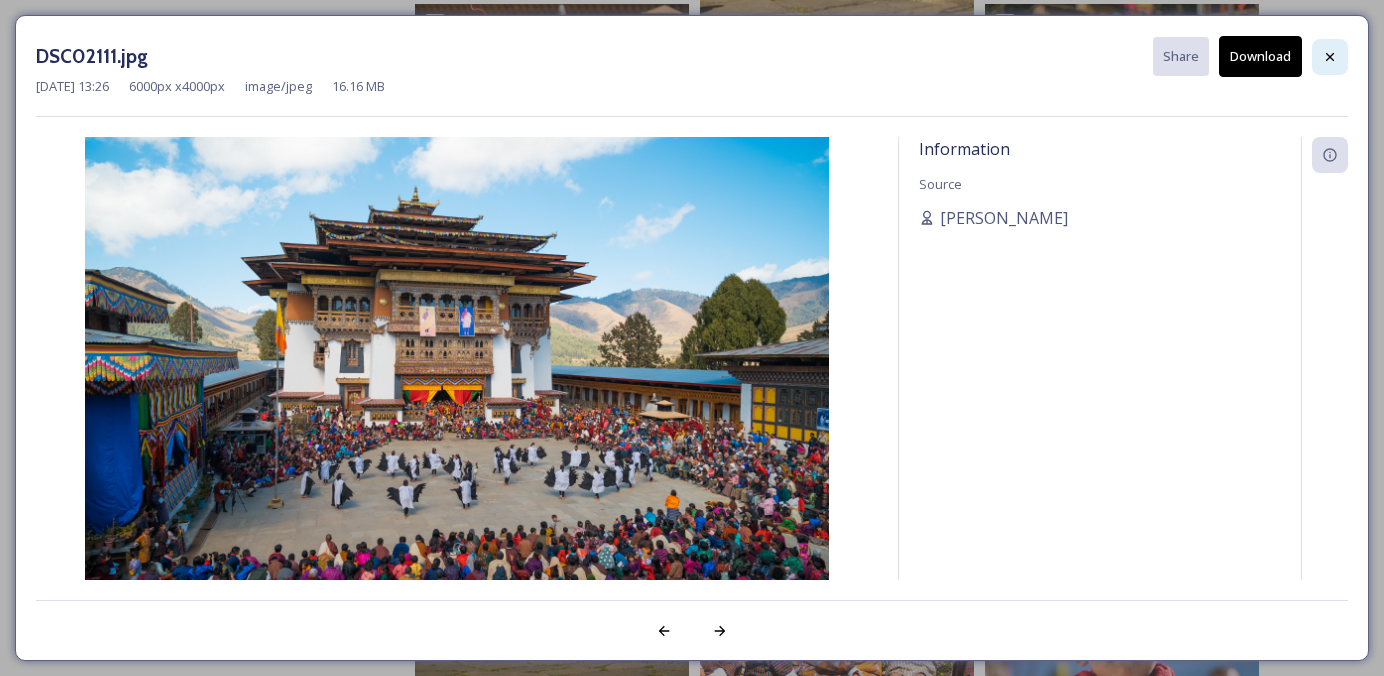 click at bounding box center (1330, 57) 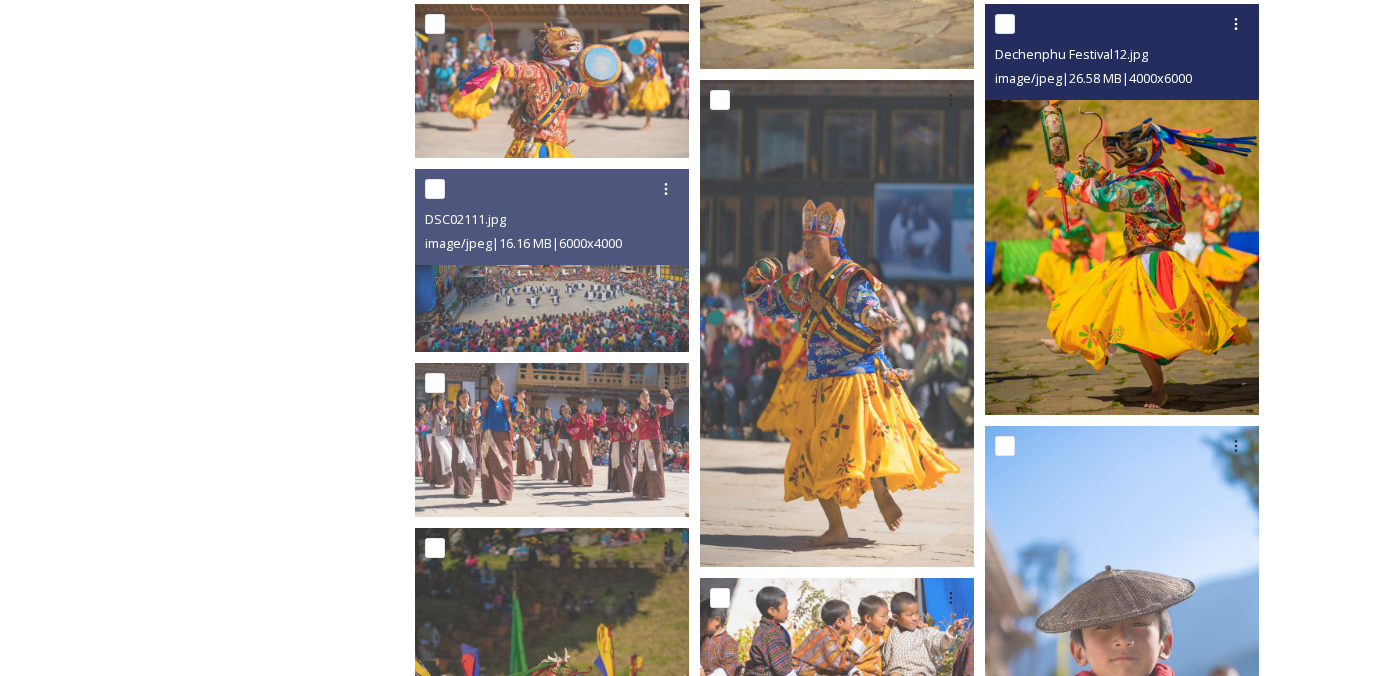 click at bounding box center [1122, 209] 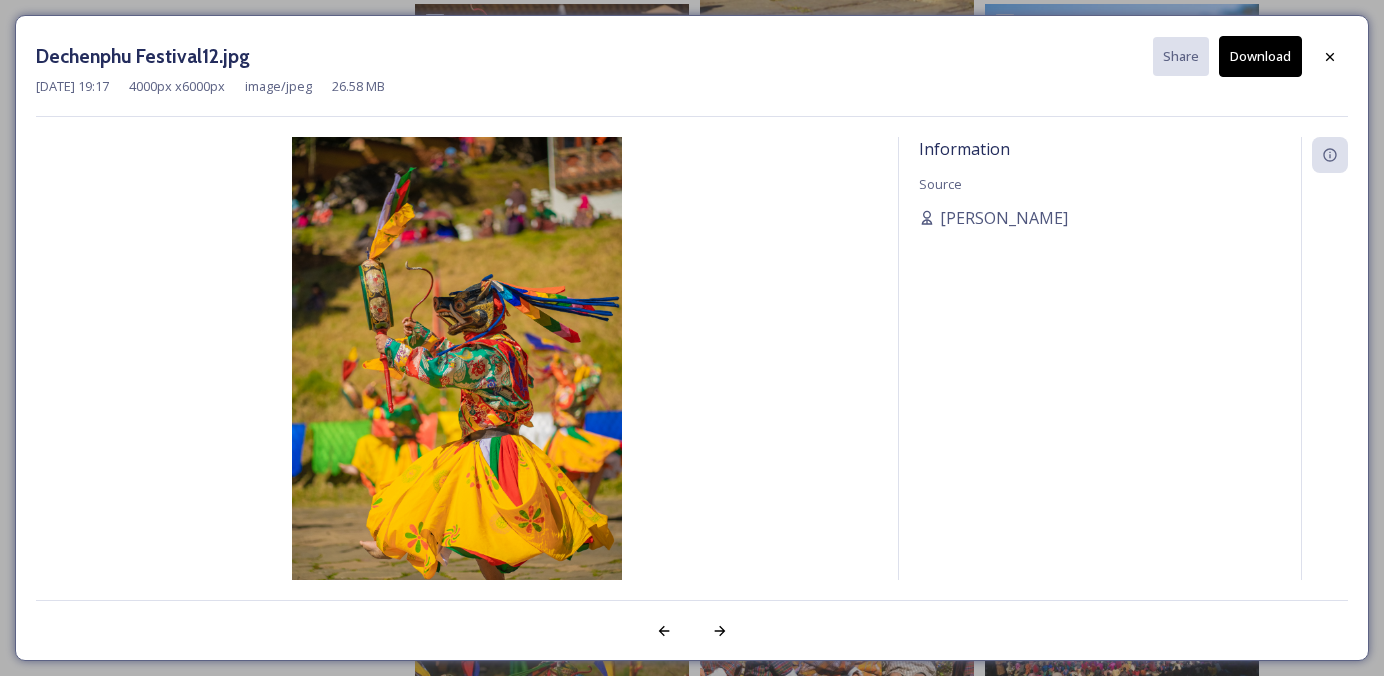 click on "[DATE] 19:17 4000 px x  6000 px image/jpeg 26.58 MB" at bounding box center (692, 86) 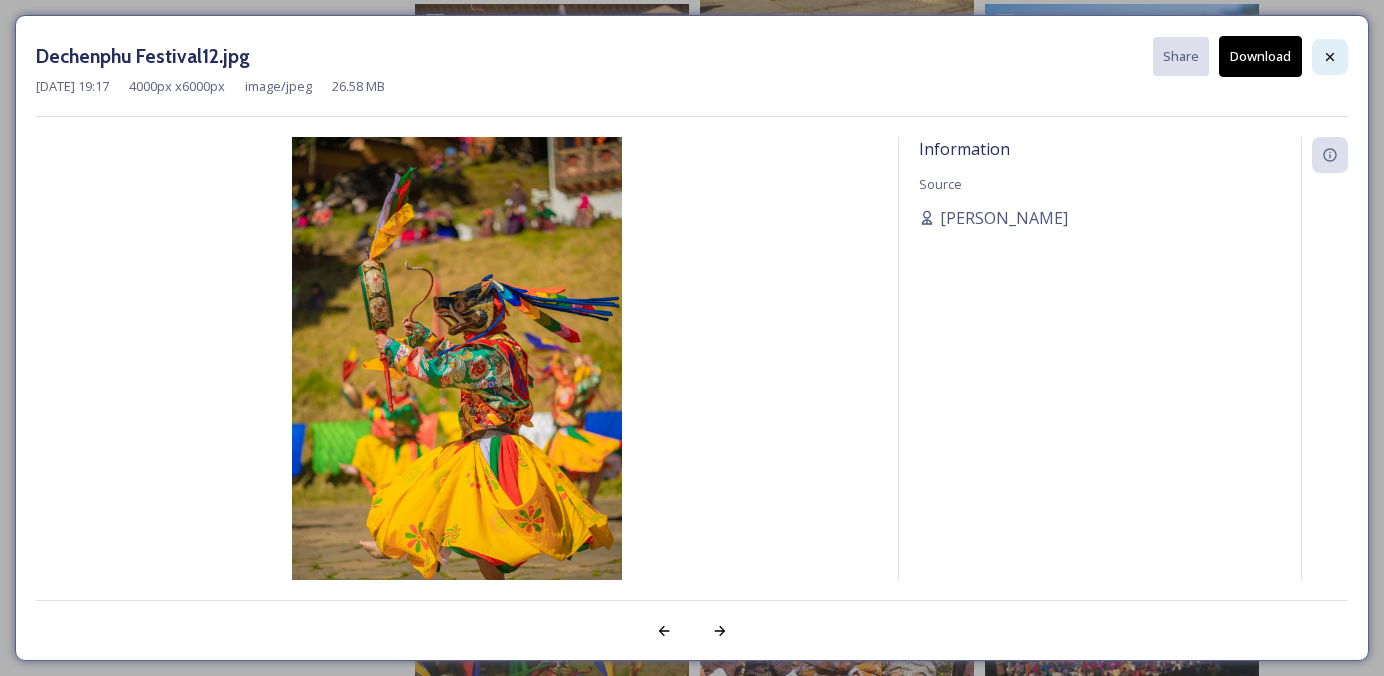click 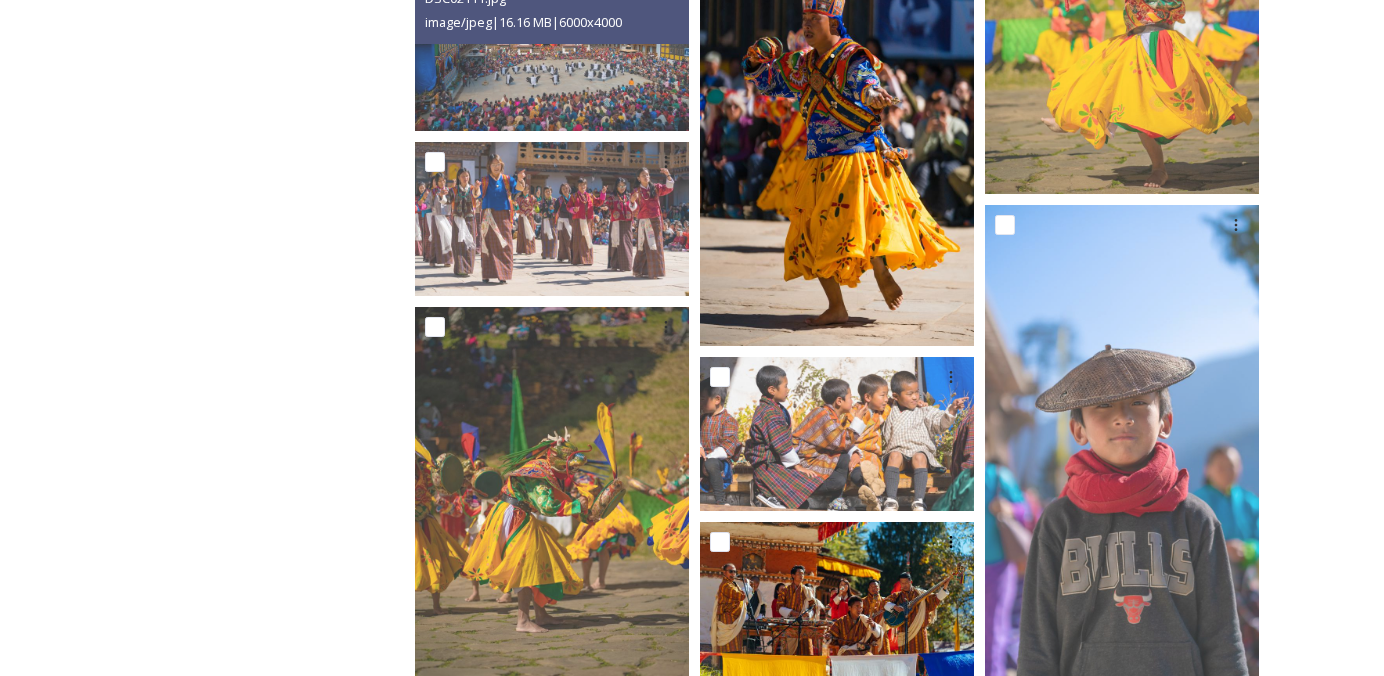 scroll, scrollTop: 0, scrollLeft: 0, axis: both 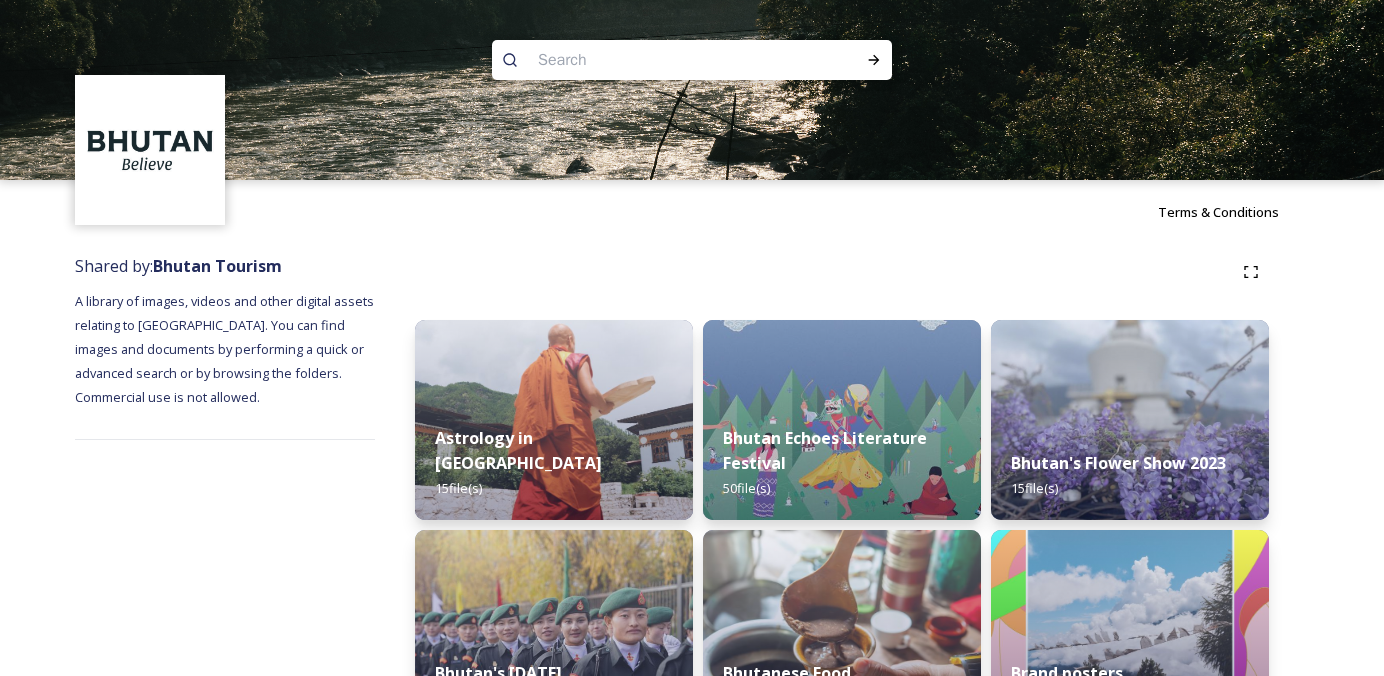 click at bounding box center [554, 420] 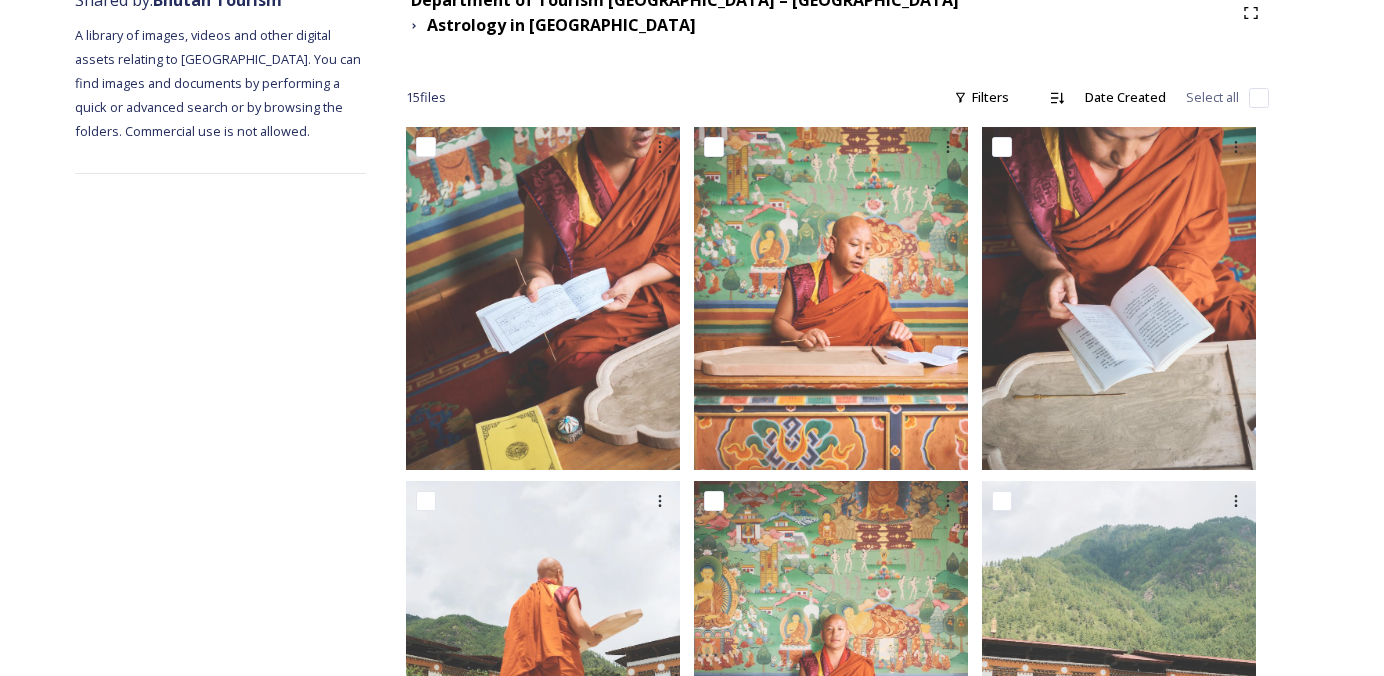 scroll, scrollTop: 0, scrollLeft: 0, axis: both 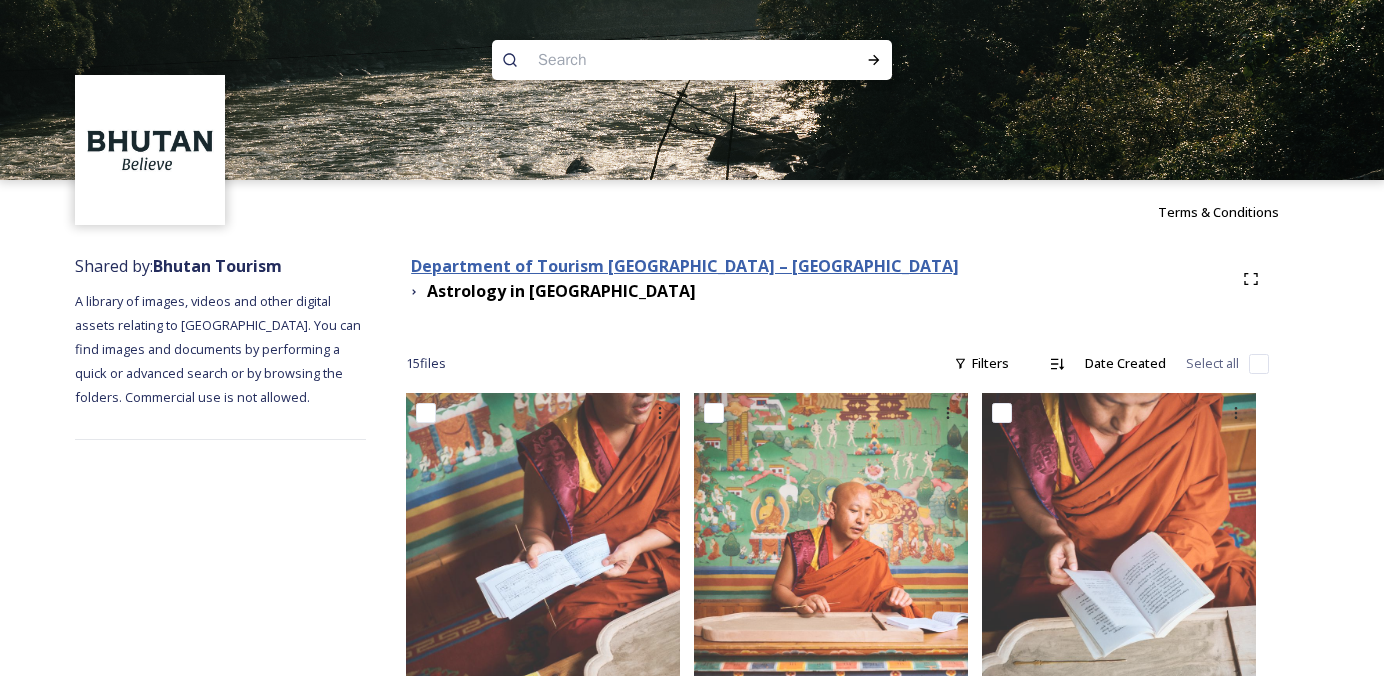 click on "Department of Tourism [GEOGRAPHIC_DATA] – [GEOGRAPHIC_DATA]" at bounding box center (685, 266) 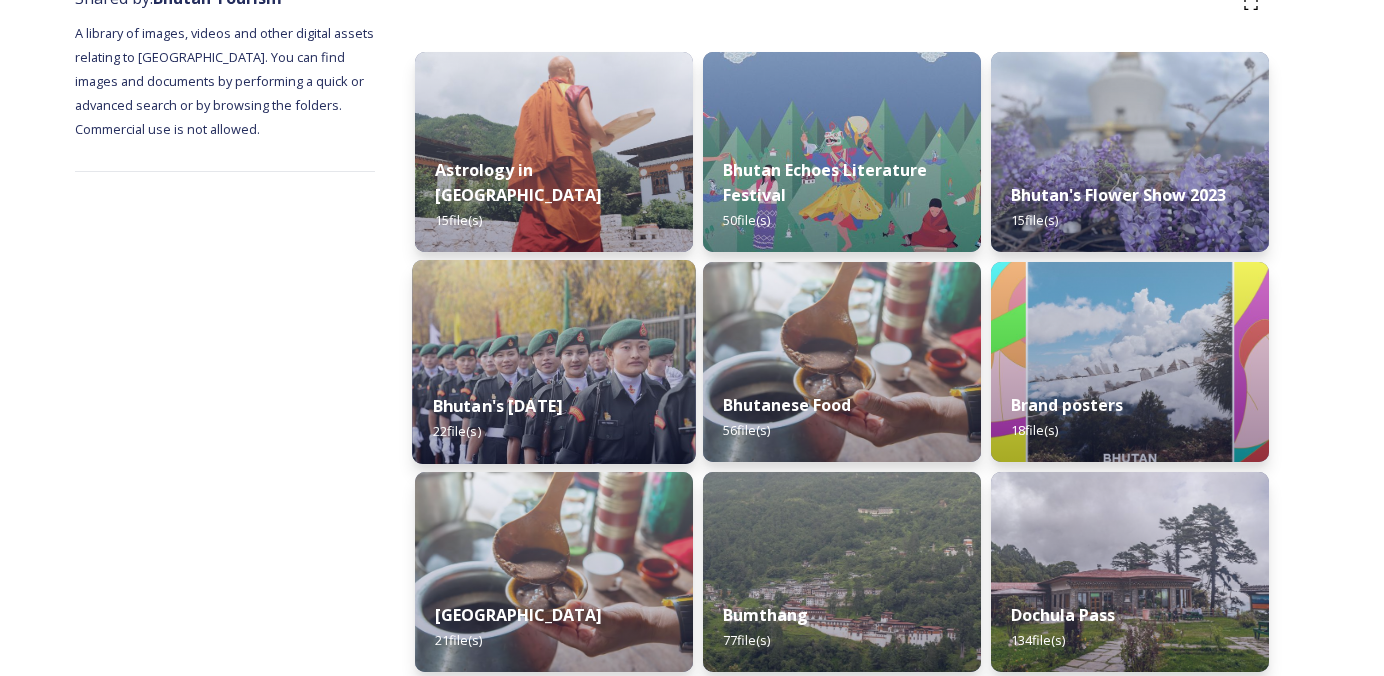 scroll, scrollTop: 689, scrollLeft: 0, axis: vertical 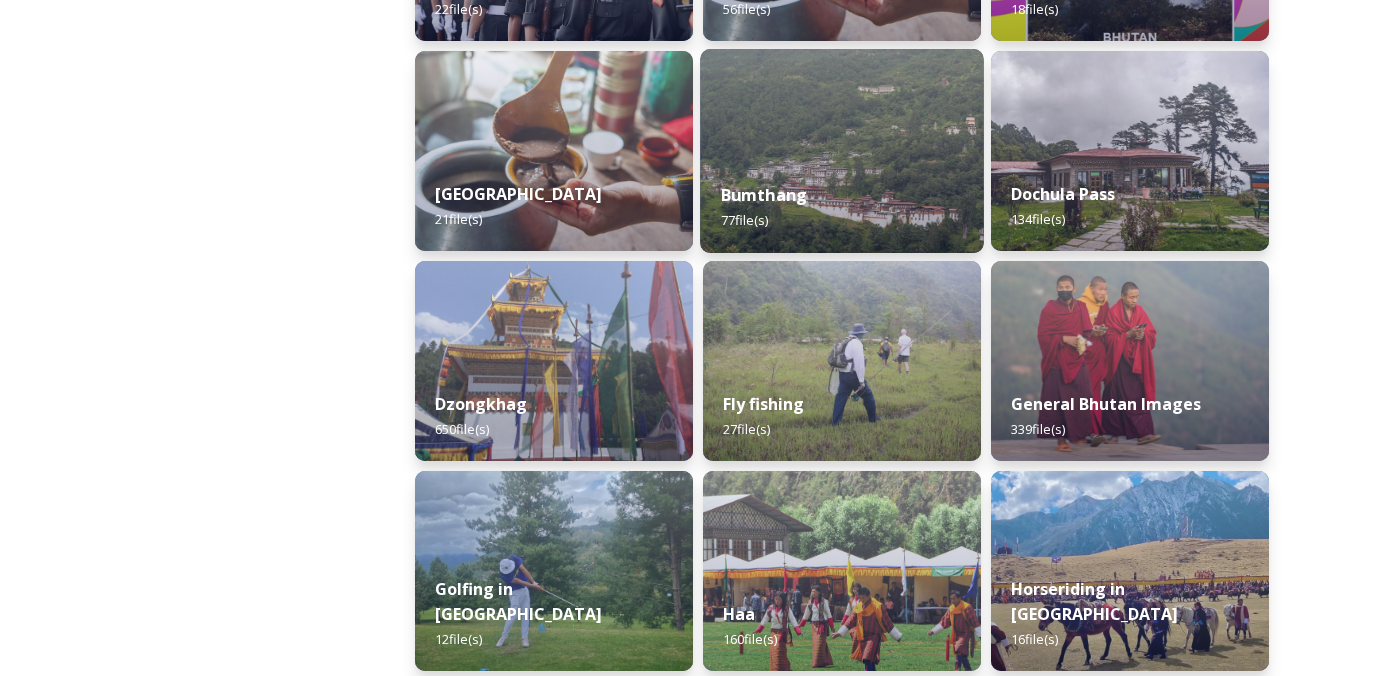 click on "Bumthang 77  file(s)" at bounding box center [842, 207] 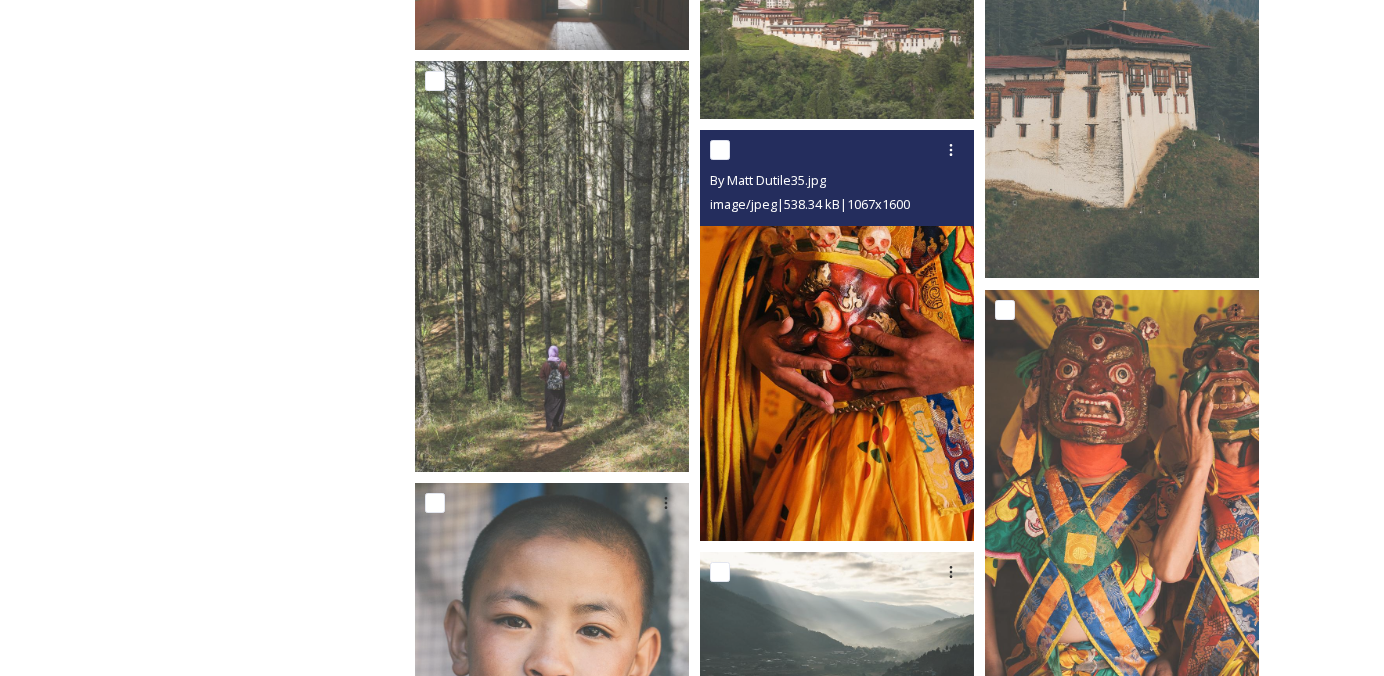 scroll, scrollTop: 0, scrollLeft: 0, axis: both 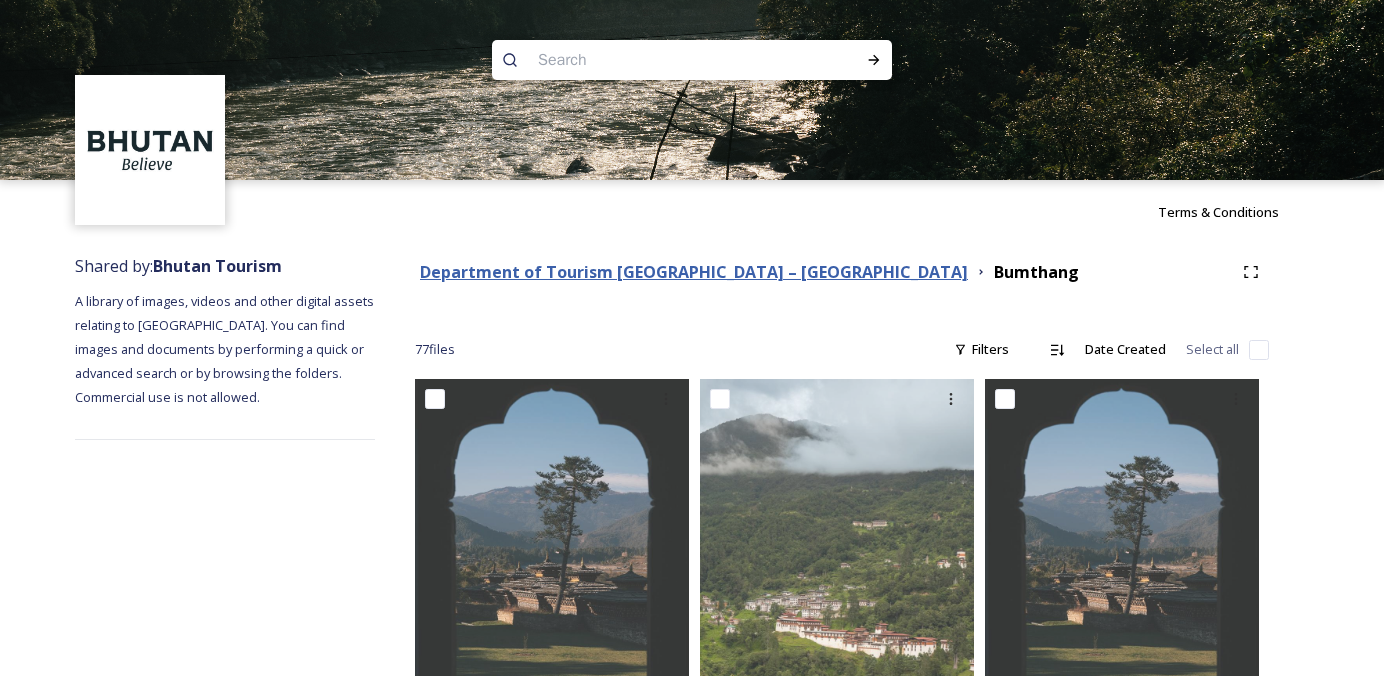 click on "Department of Tourism [GEOGRAPHIC_DATA] – [GEOGRAPHIC_DATA]" at bounding box center (694, 272) 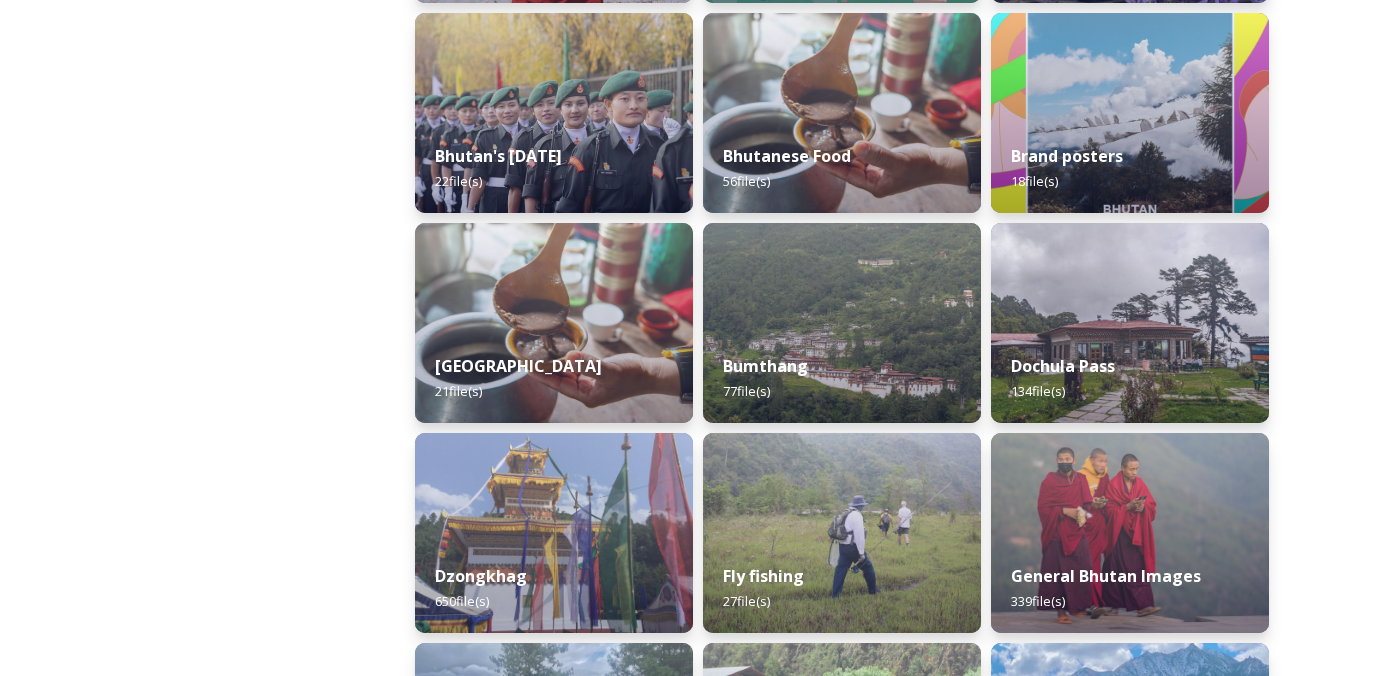 scroll, scrollTop: 514, scrollLeft: 0, axis: vertical 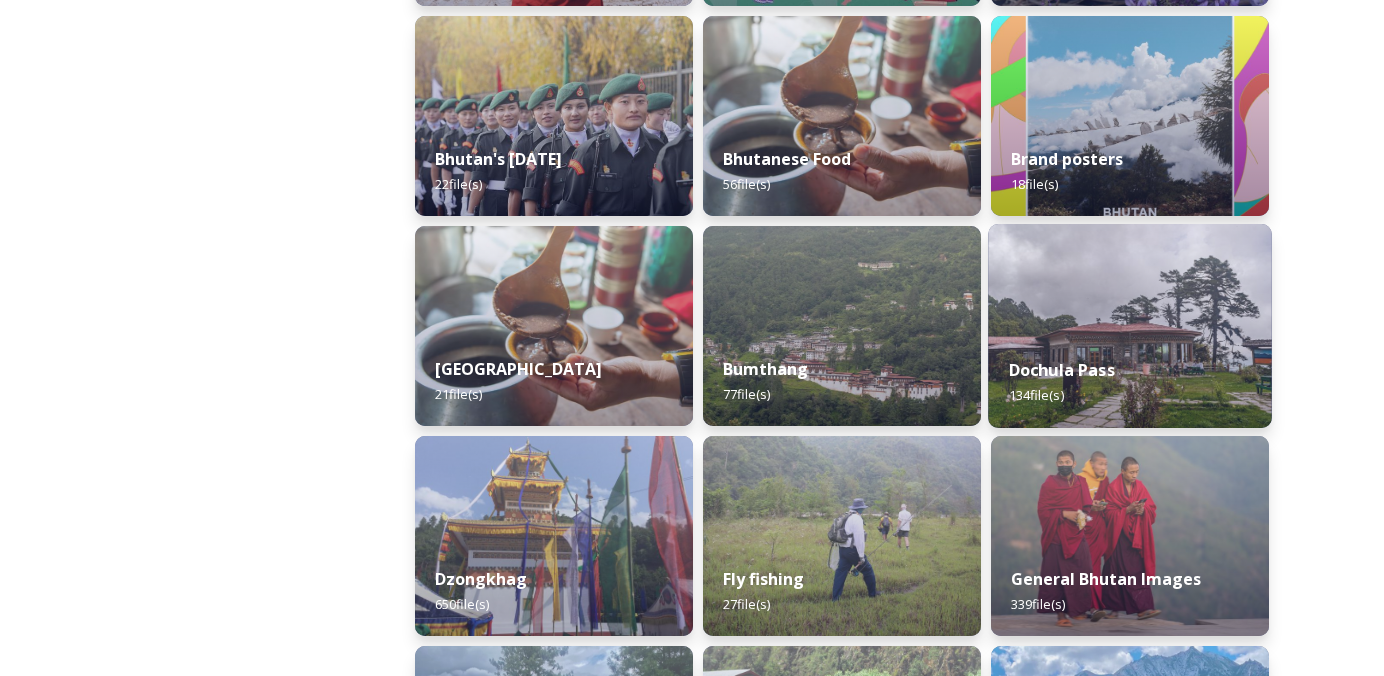 click on "Dochula Pass" at bounding box center [1062, 370] 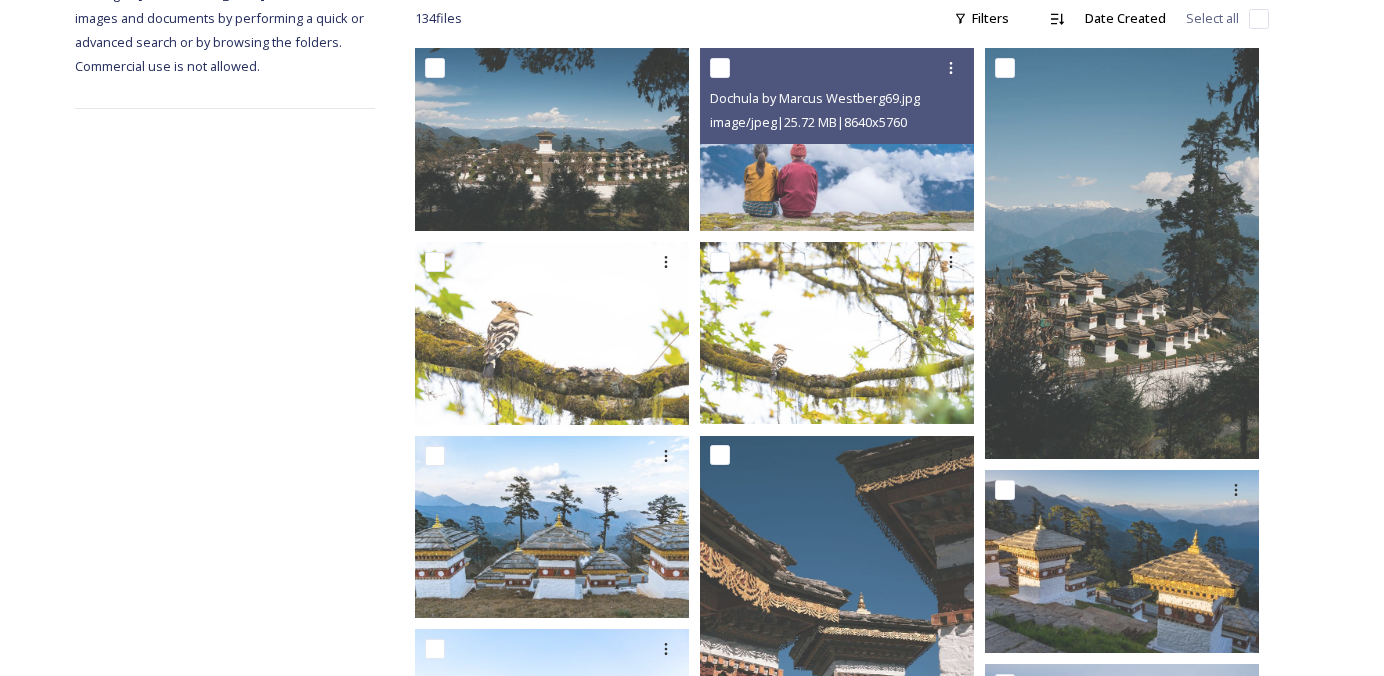scroll, scrollTop: 332, scrollLeft: 0, axis: vertical 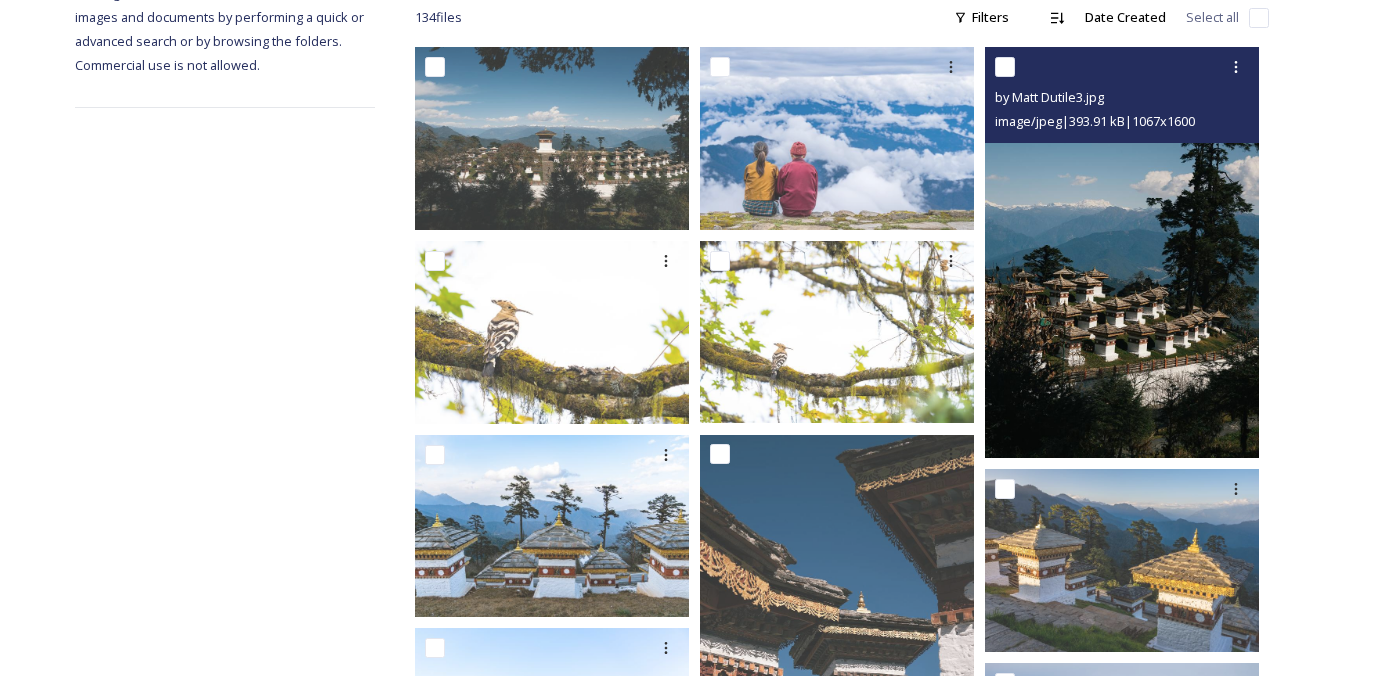 click at bounding box center (1122, 252) 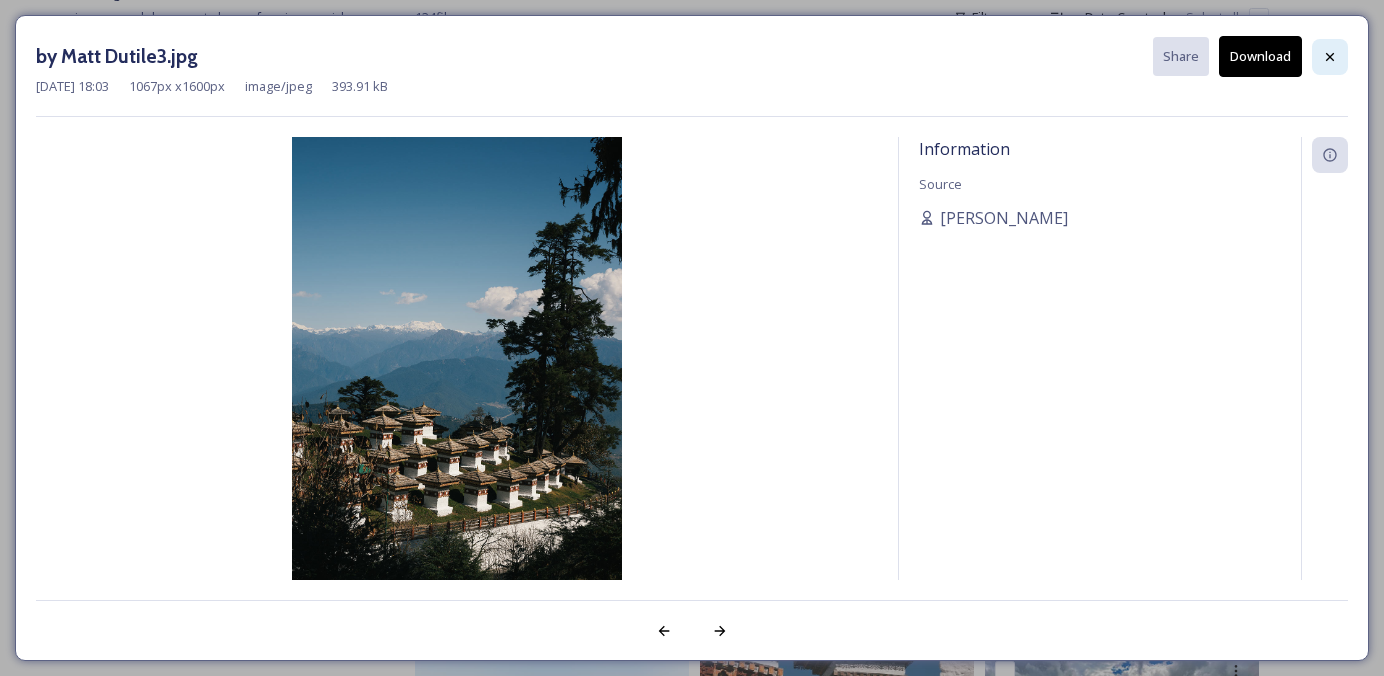 click 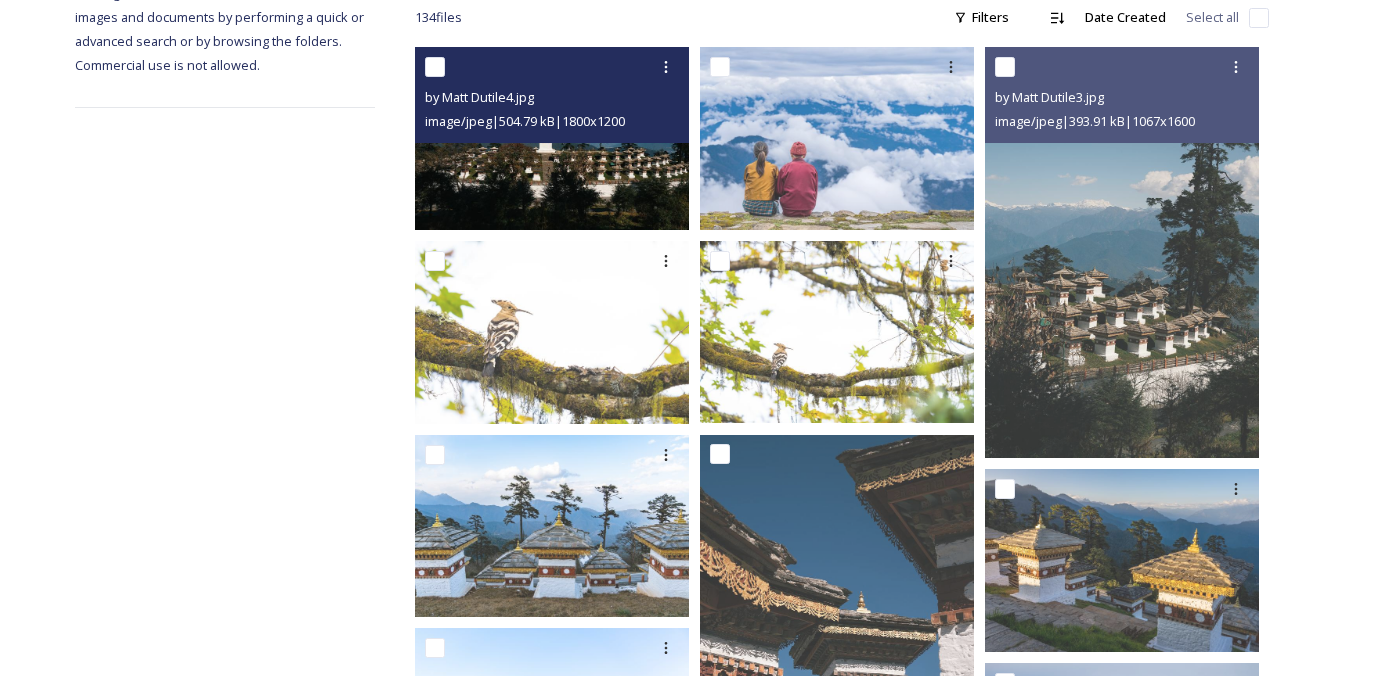 click at bounding box center (552, 138) 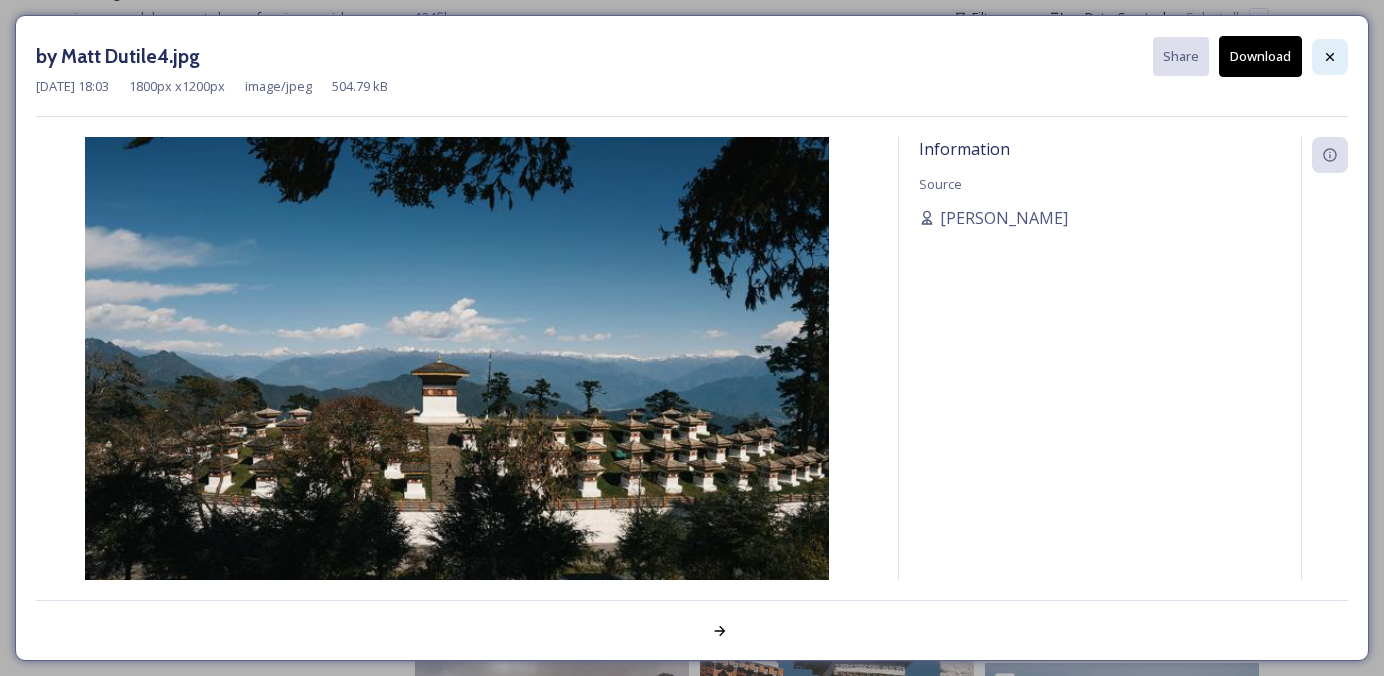 click 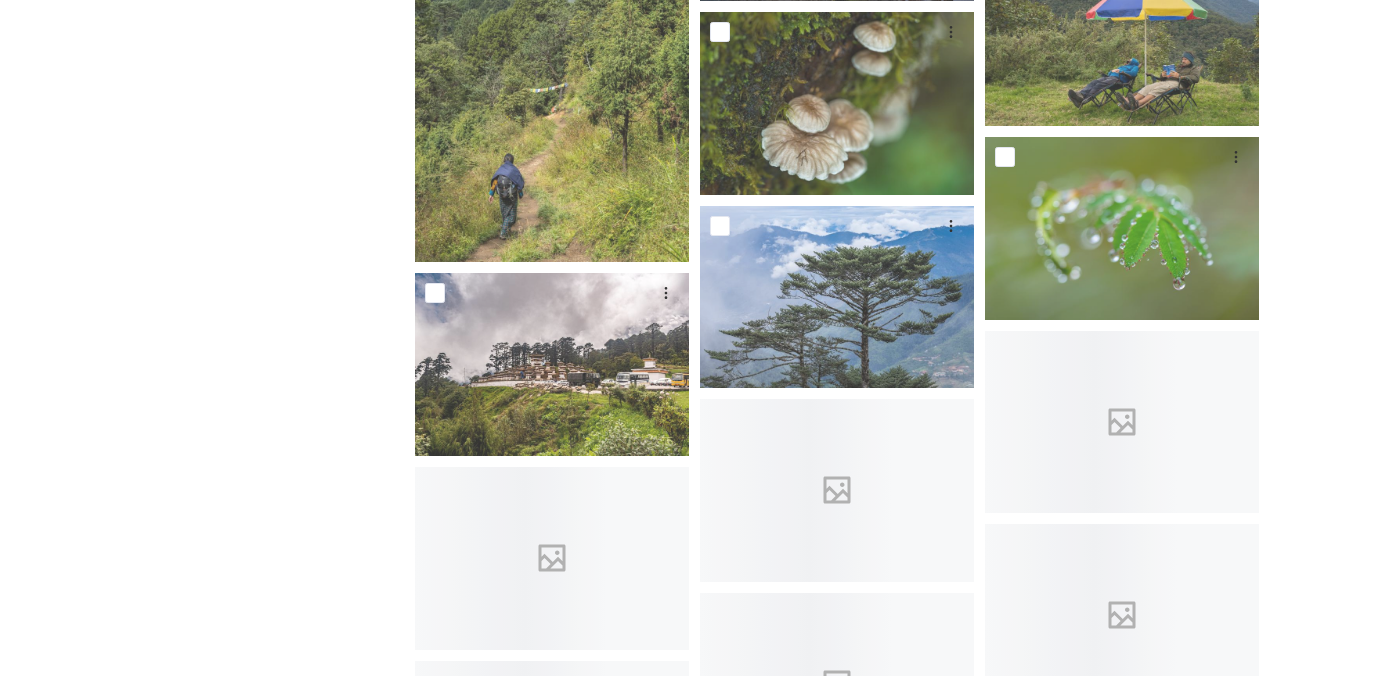 scroll, scrollTop: 6391, scrollLeft: 0, axis: vertical 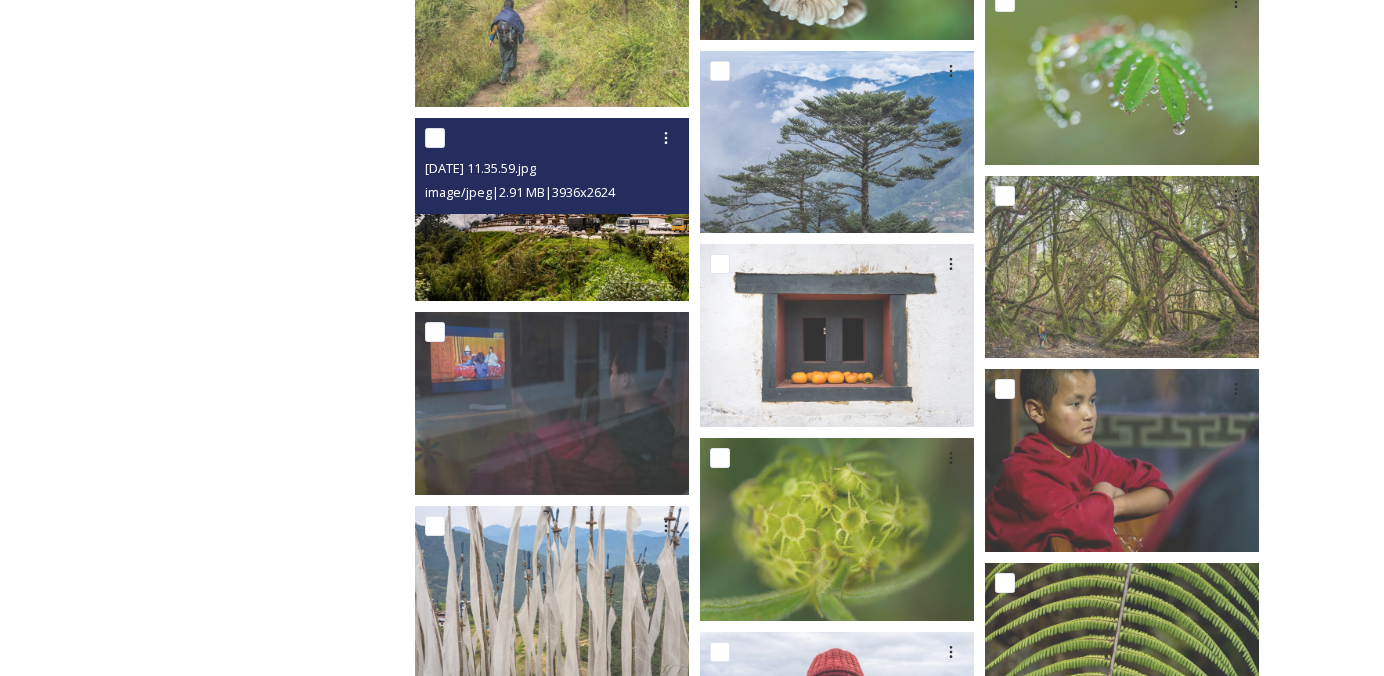 click at bounding box center (552, 209) 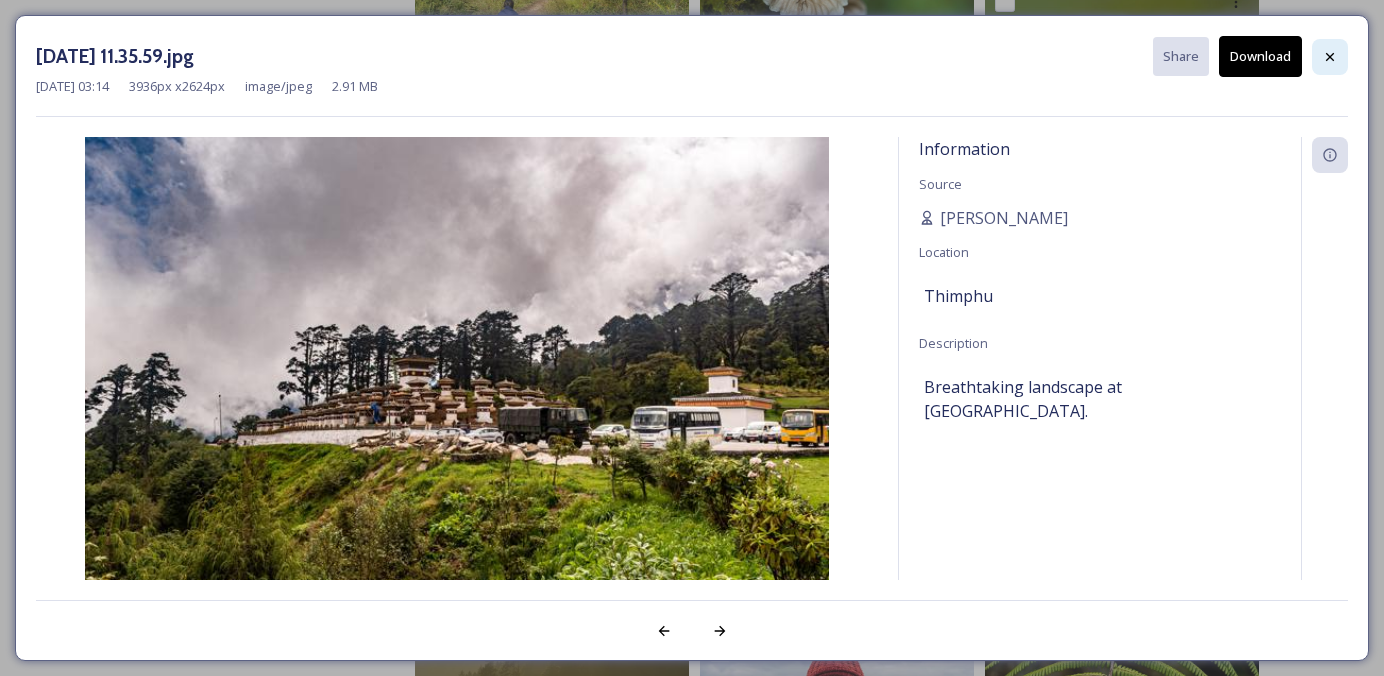 click 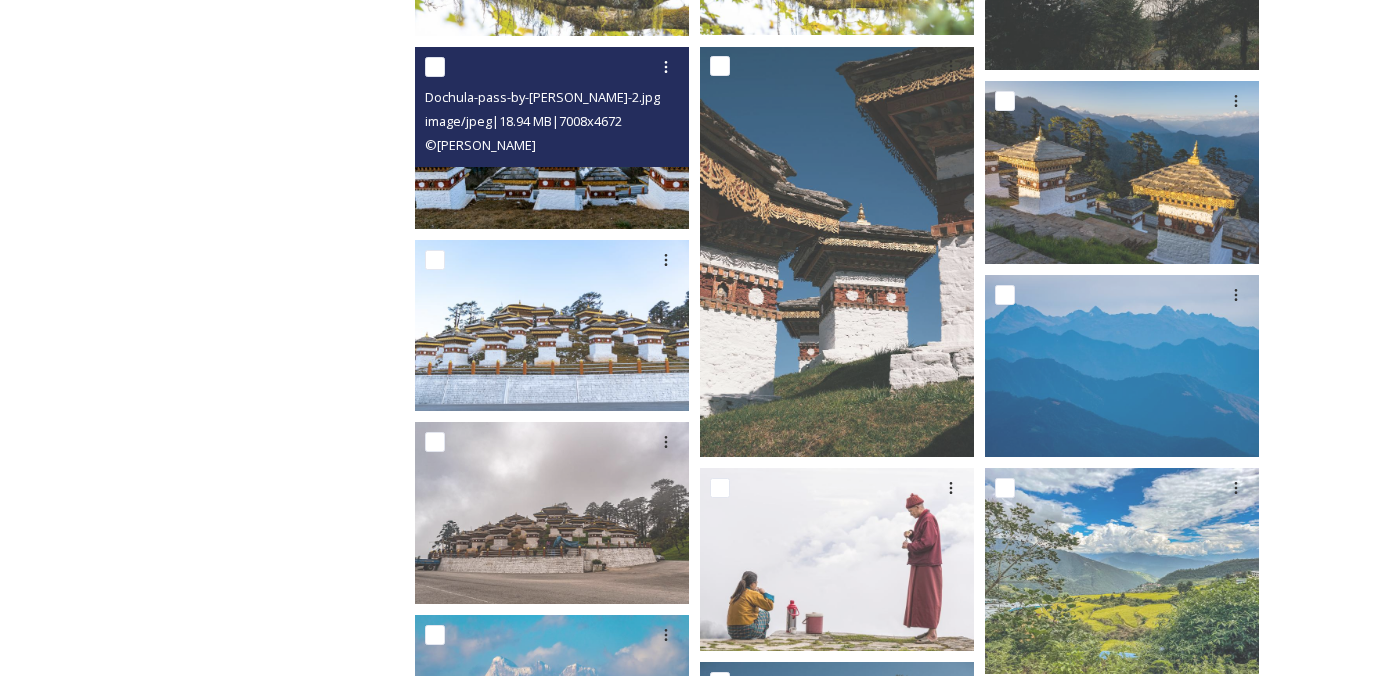 scroll, scrollTop: 0, scrollLeft: 0, axis: both 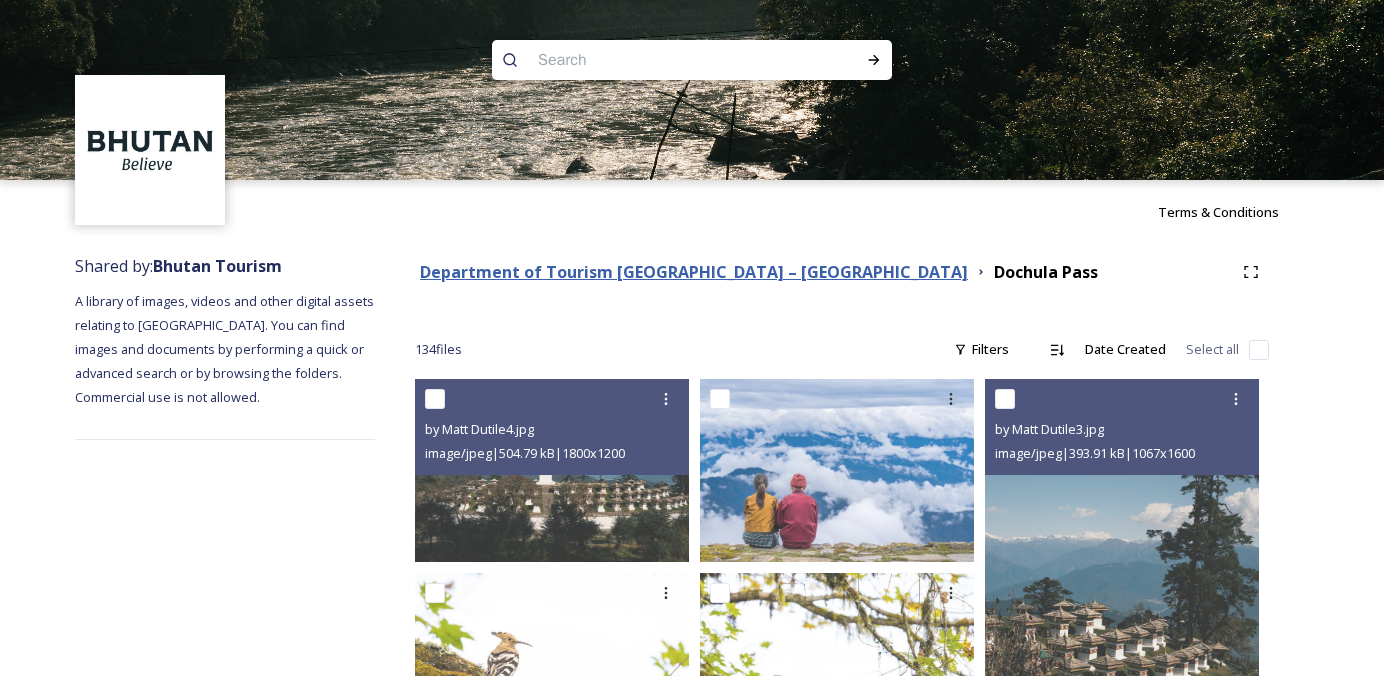 click on "Department of Tourism [GEOGRAPHIC_DATA] – [GEOGRAPHIC_DATA]" at bounding box center [694, 272] 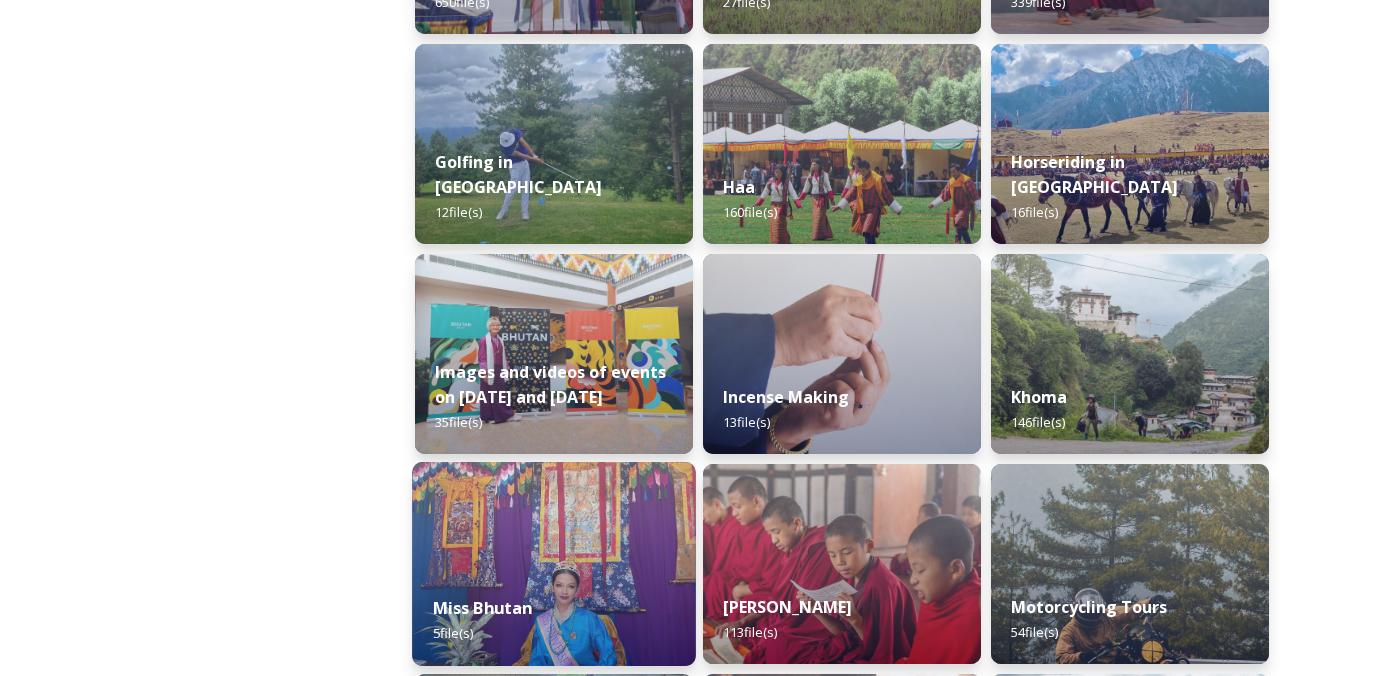 scroll, scrollTop: 1309, scrollLeft: 0, axis: vertical 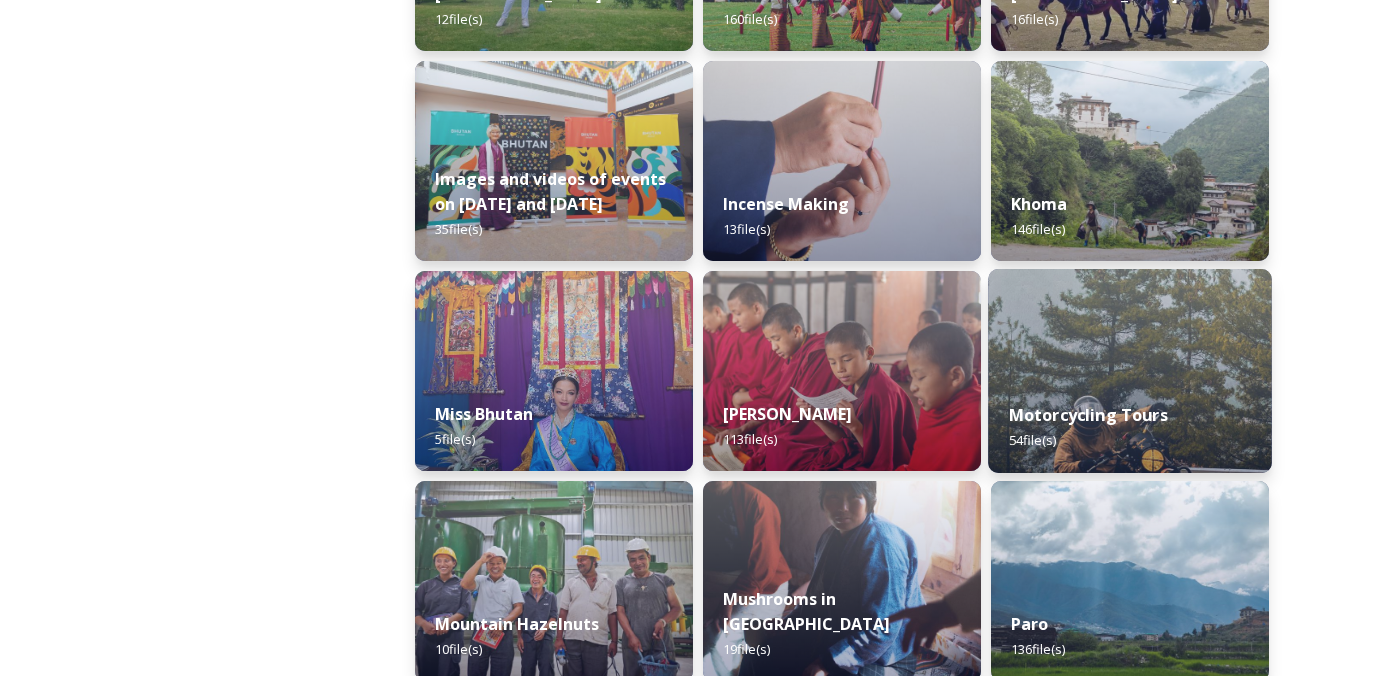 click at bounding box center (1130, 371) 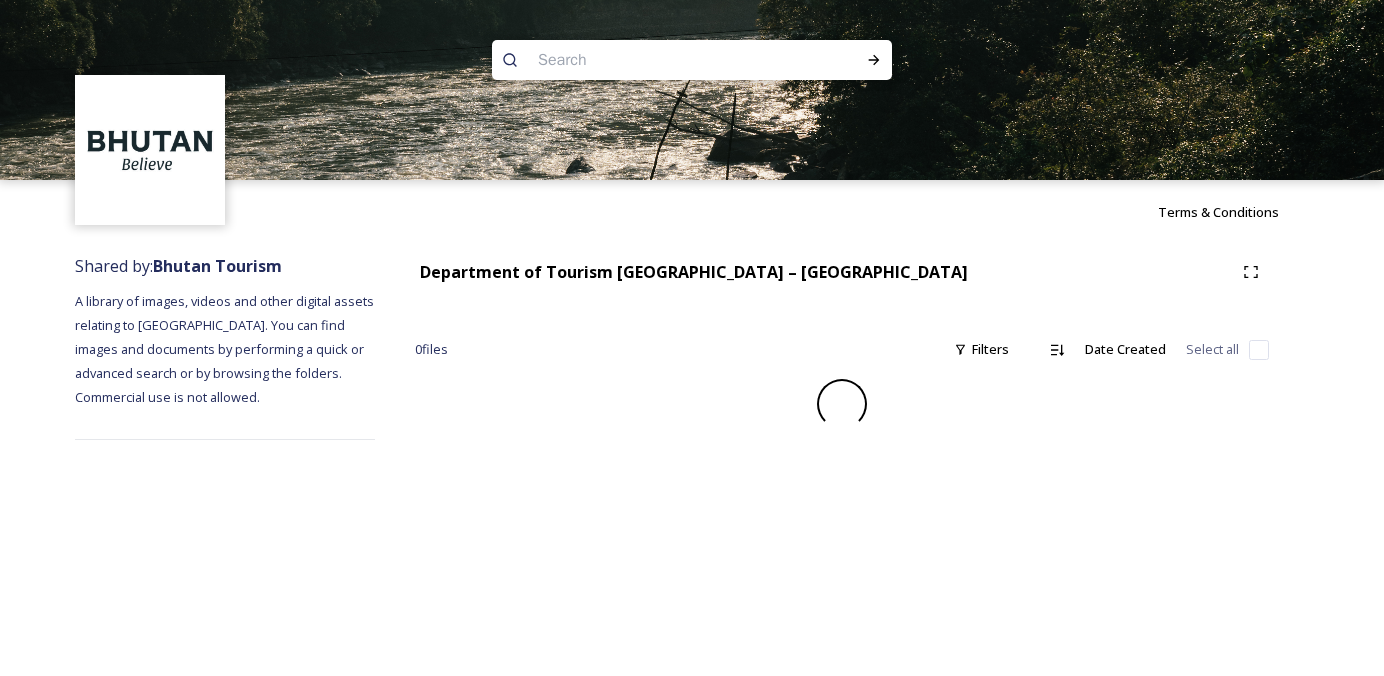 scroll, scrollTop: 0, scrollLeft: 0, axis: both 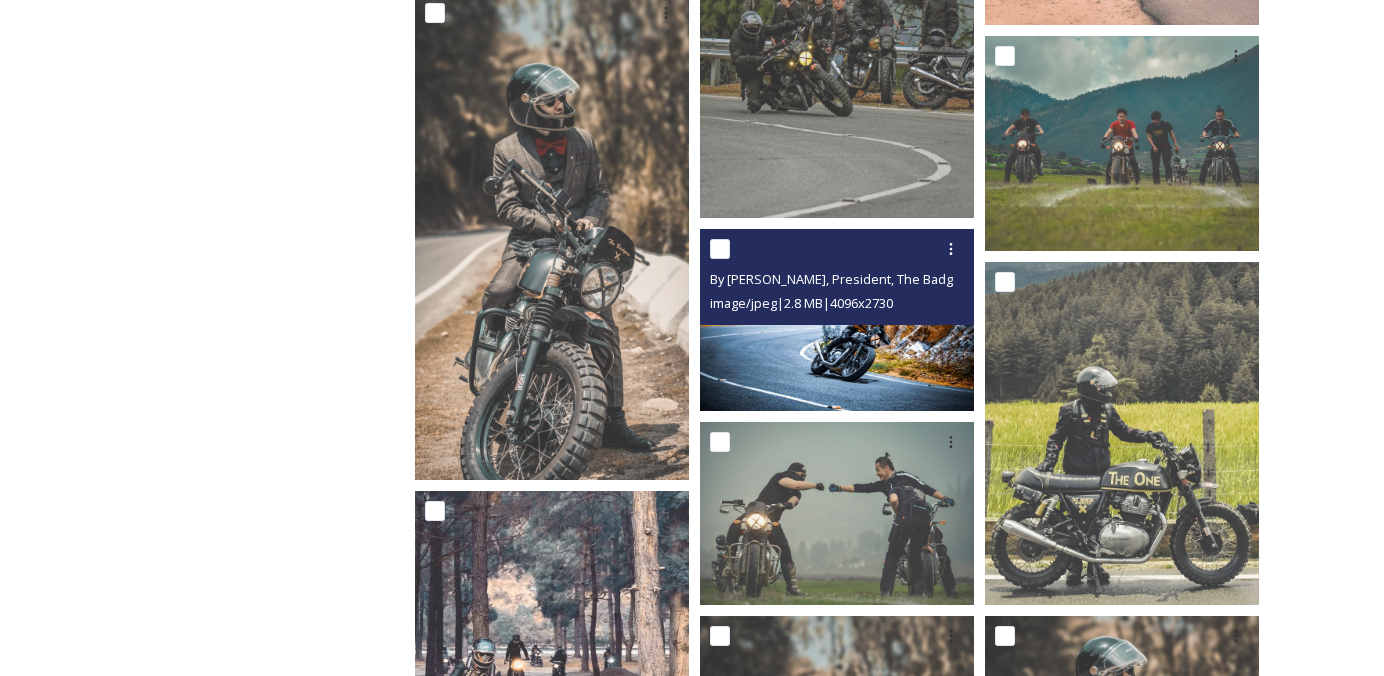 click at bounding box center [837, 319] 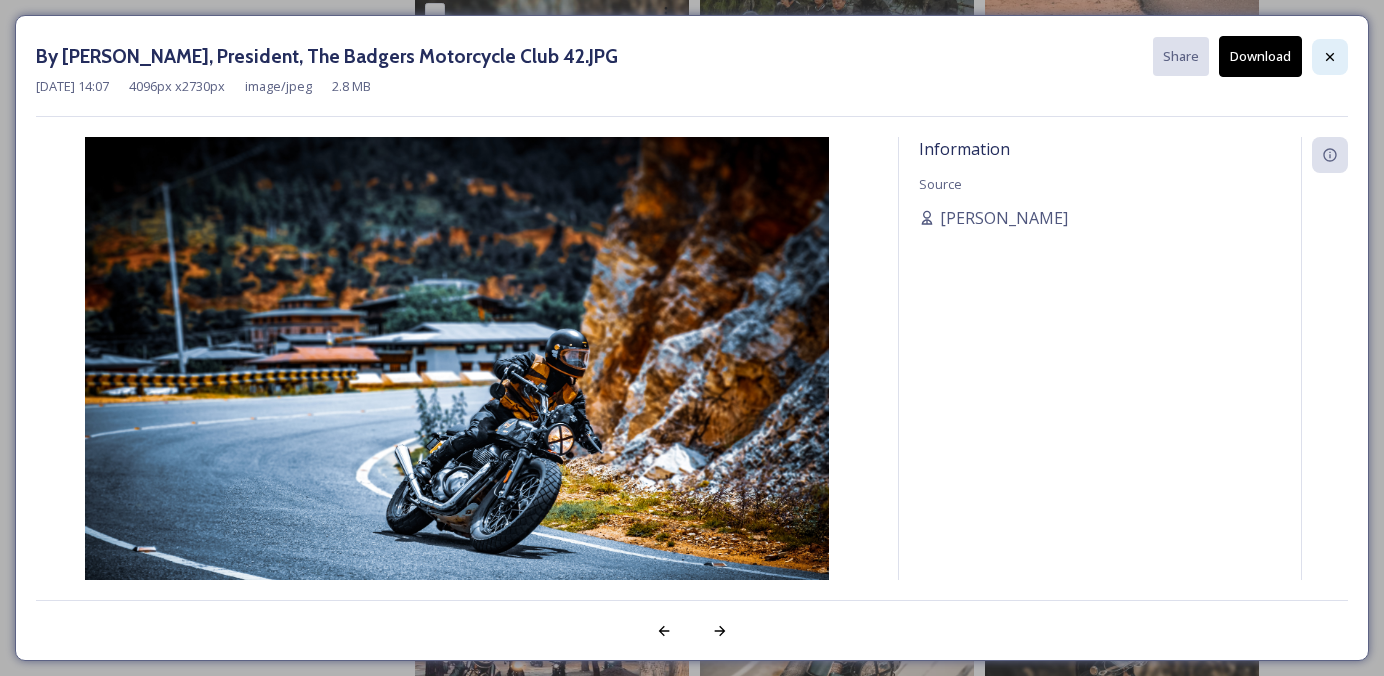 click 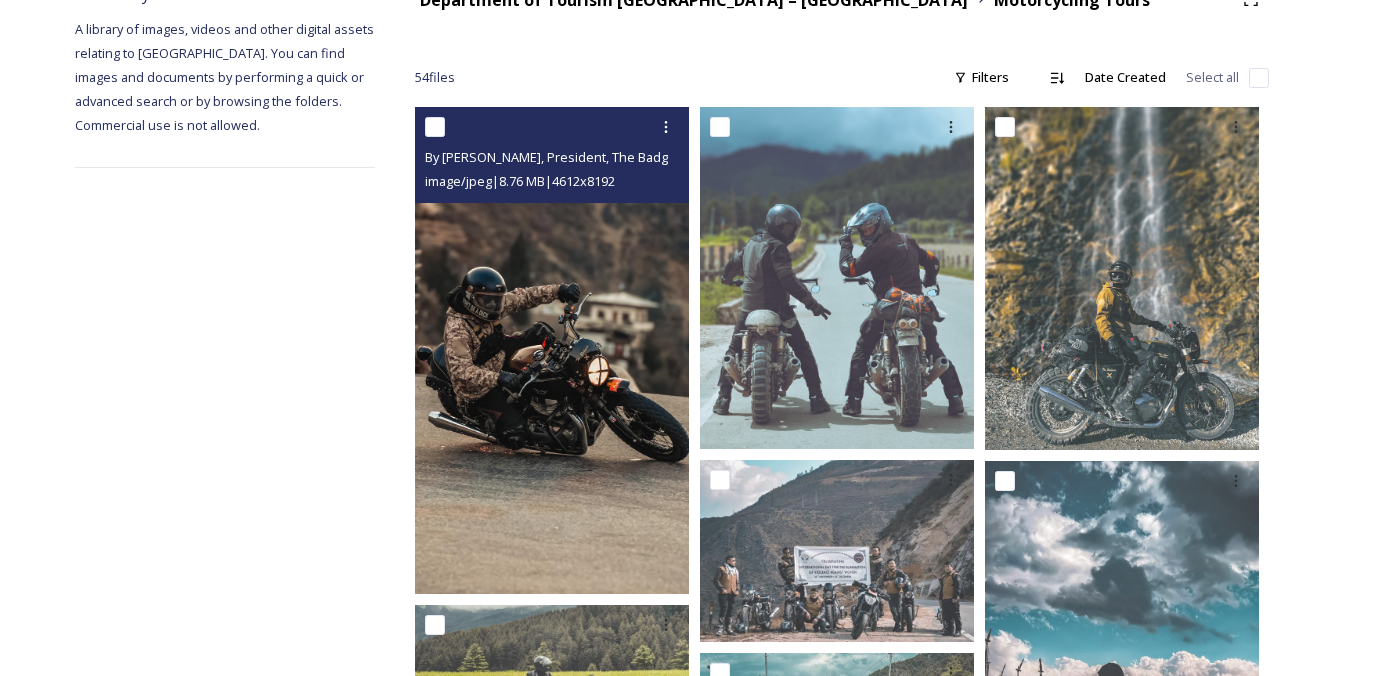 scroll, scrollTop: 0, scrollLeft: 0, axis: both 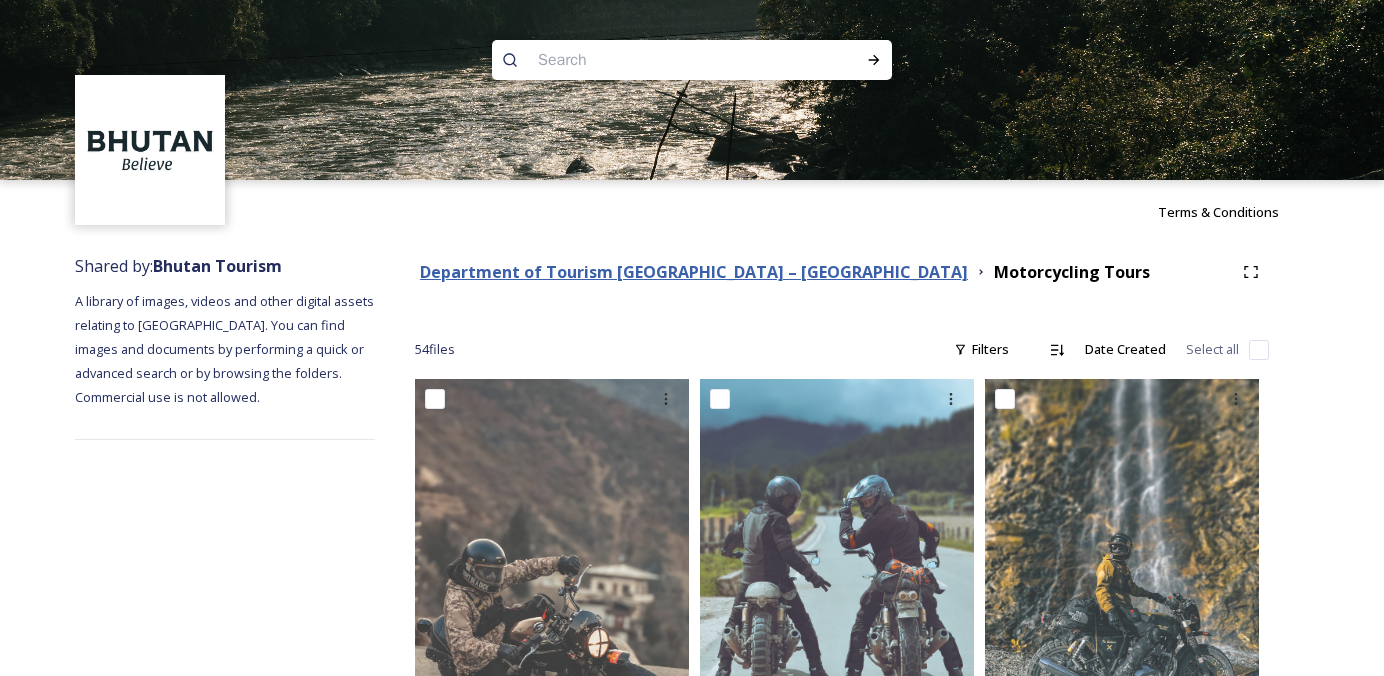 click on "Department of Tourism [GEOGRAPHIC_DATA] – [GEOGRAPHIC_DATA]" at bounding box center [694, 272] 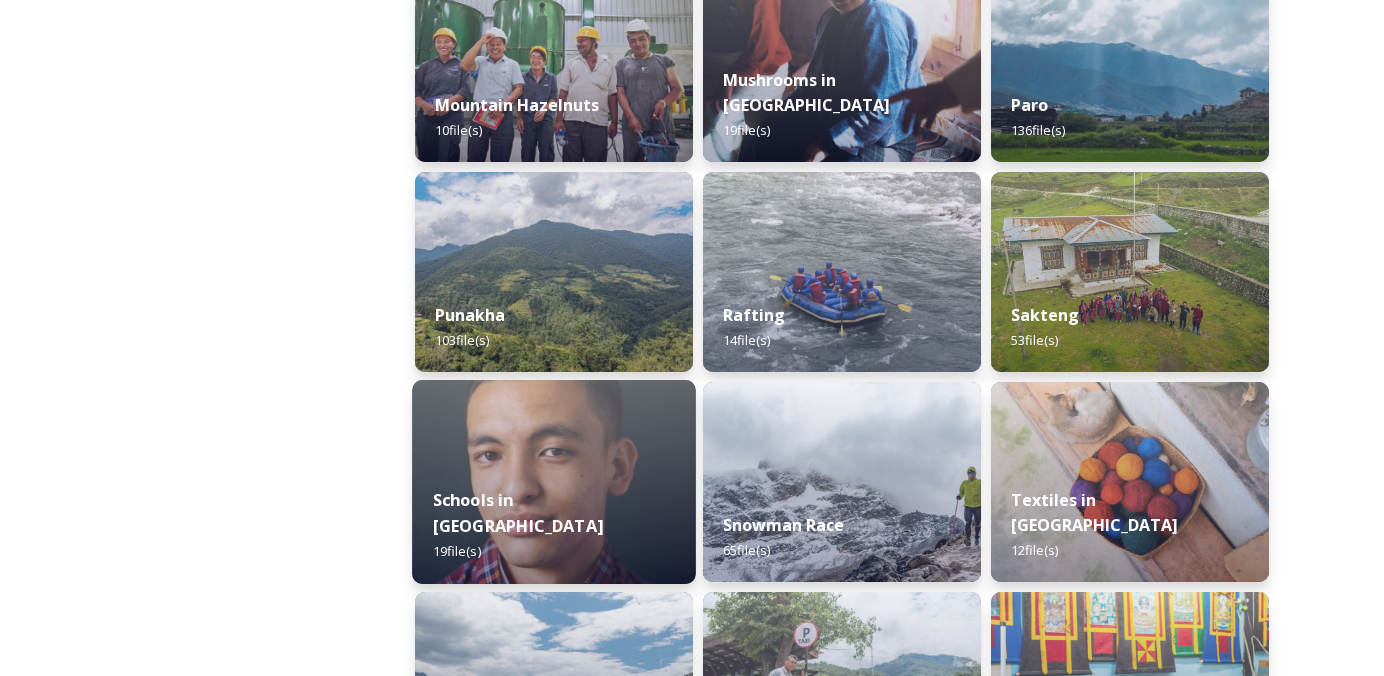 scroll, scrollTop: 1917, scrollLeft: 0, axis: vertical 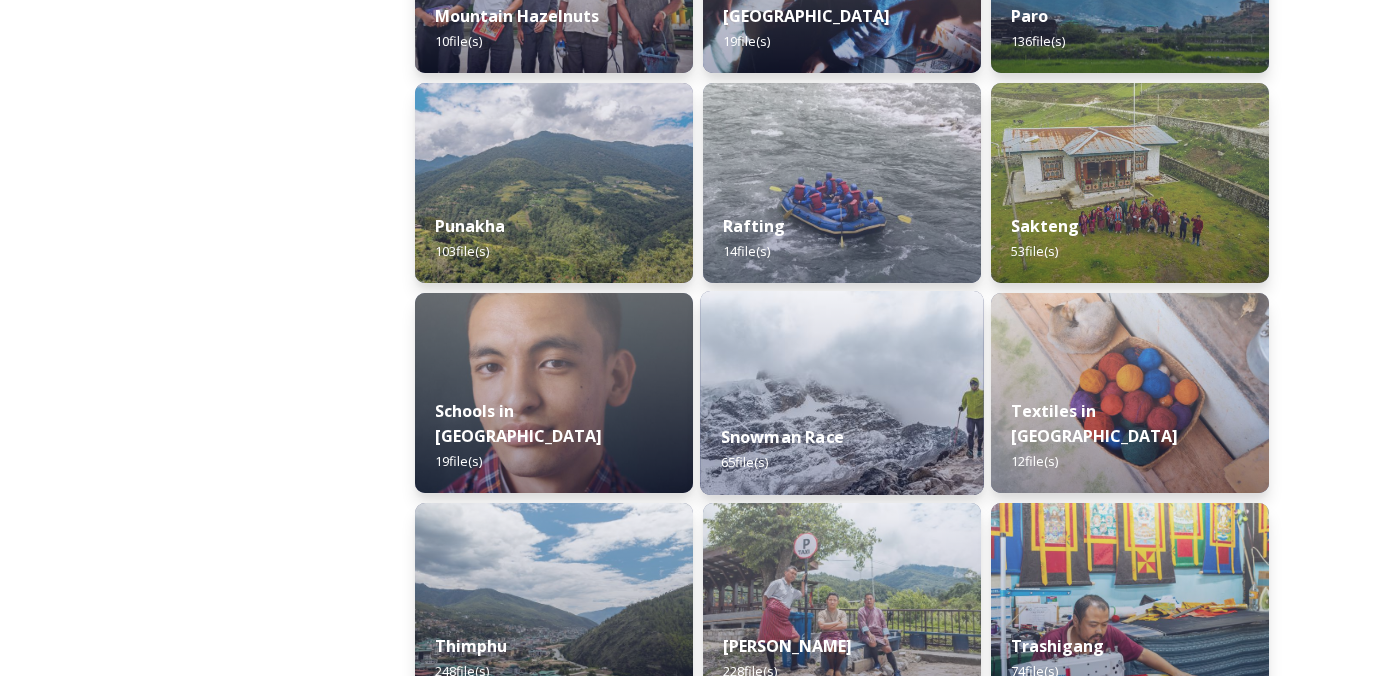 click at bounding box center (842, 393) 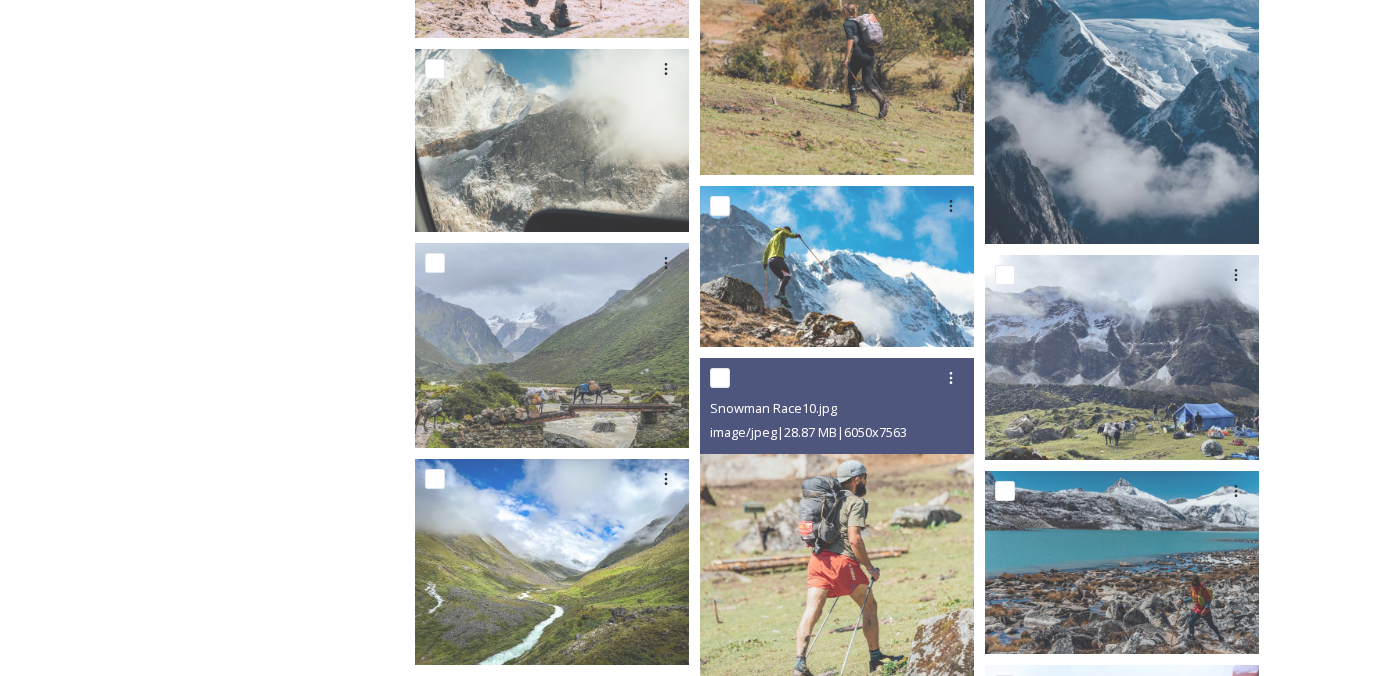 scroll, scrollTop: 1145, scrollLeft: 0, axis: vertical 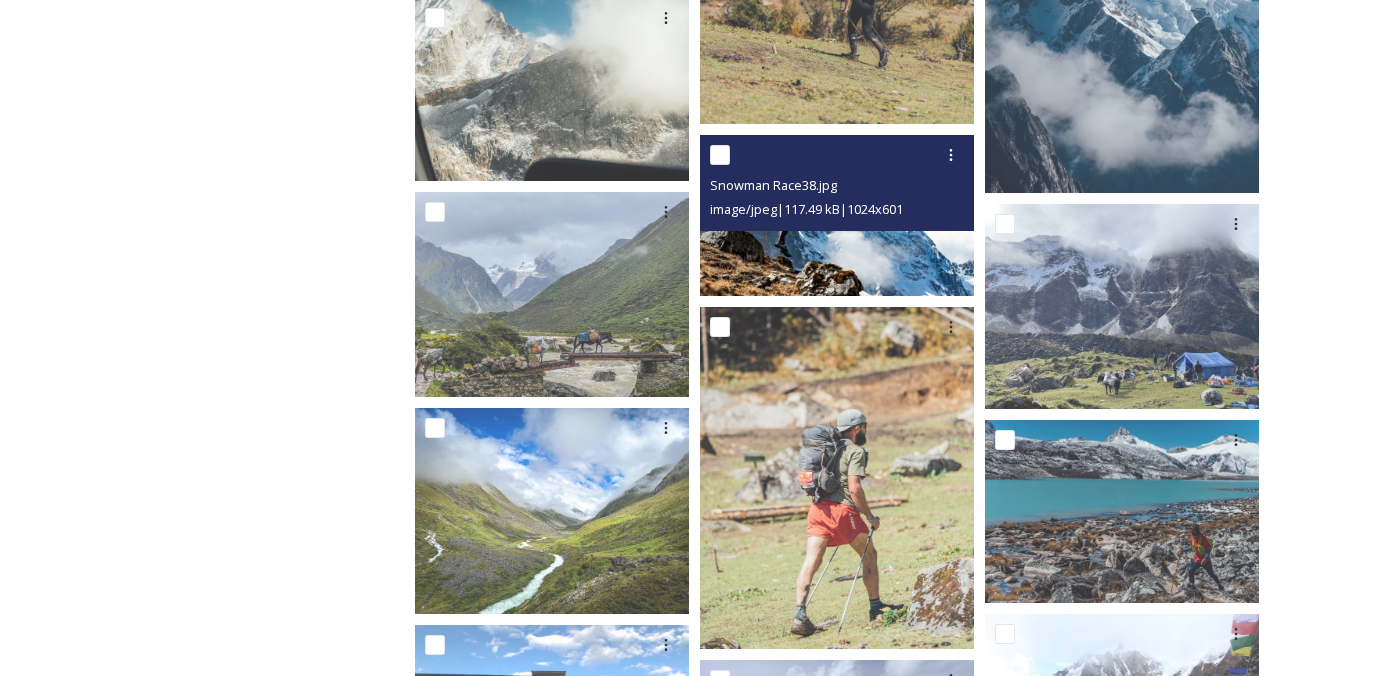 click at bounding box center (837, 215) 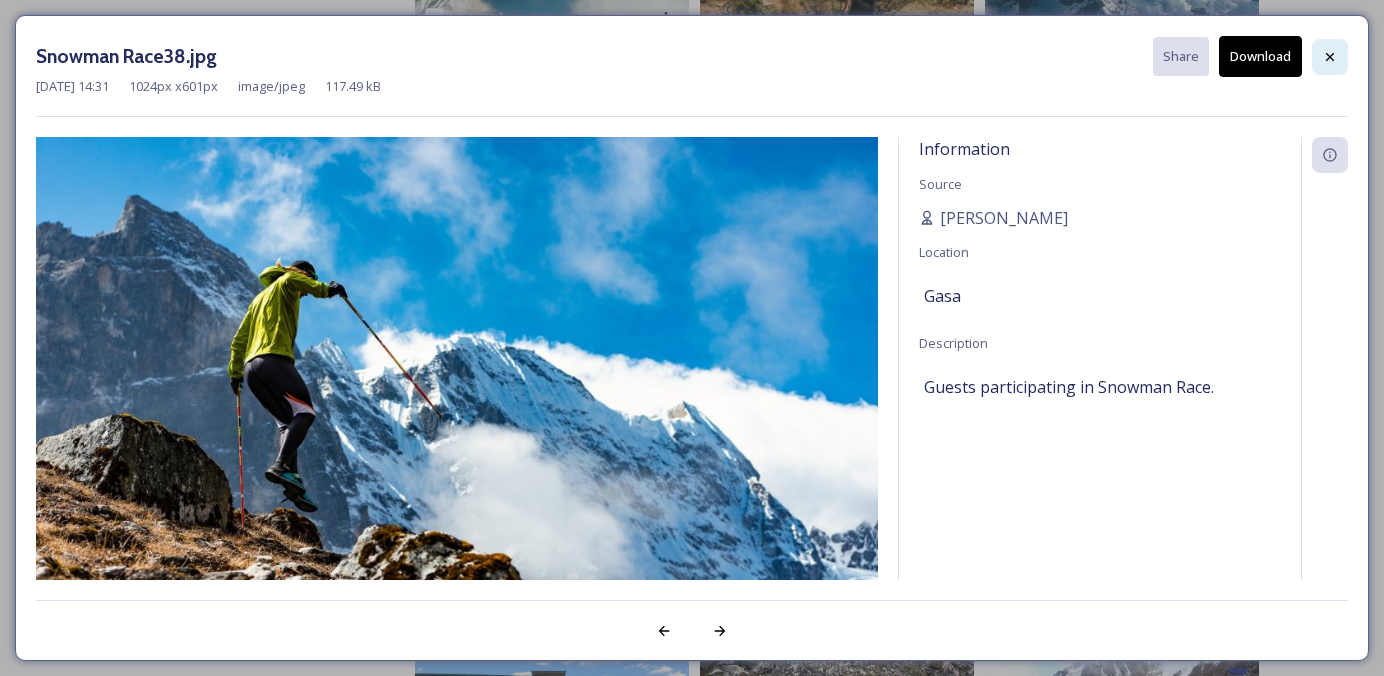 click 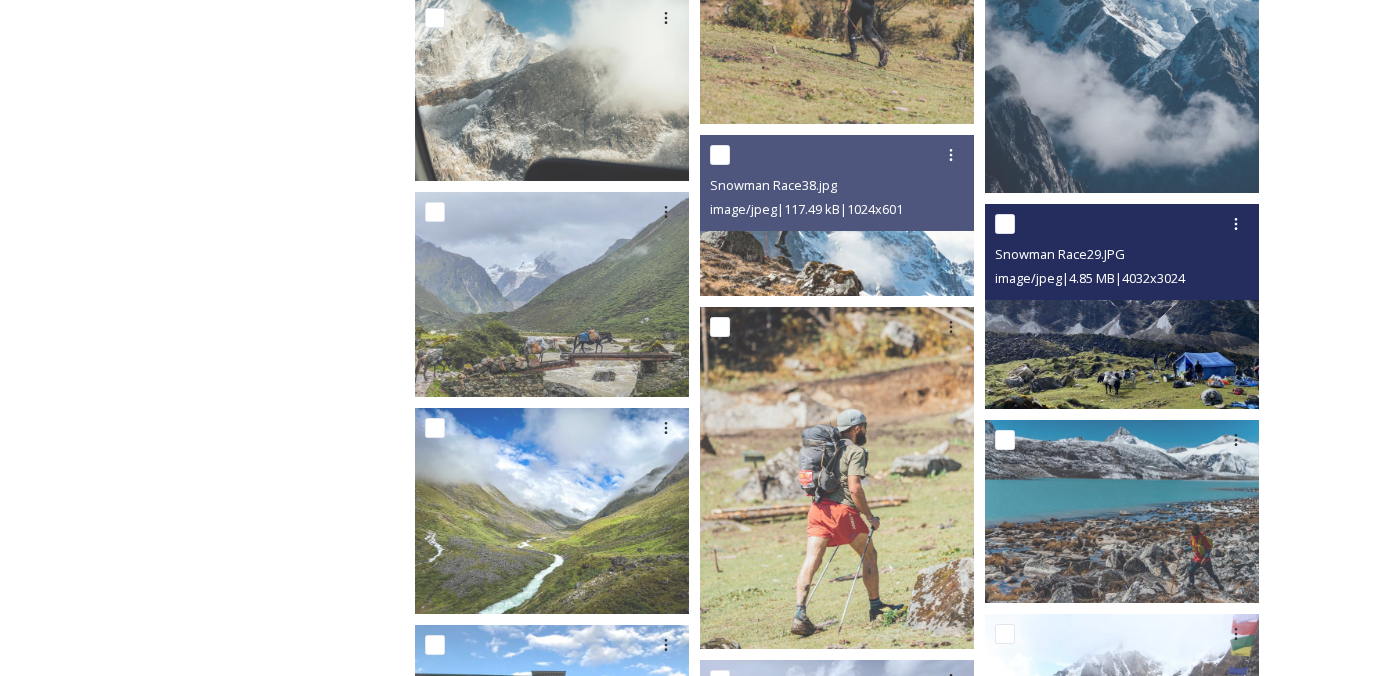 click at bounding box center (1122, 307) 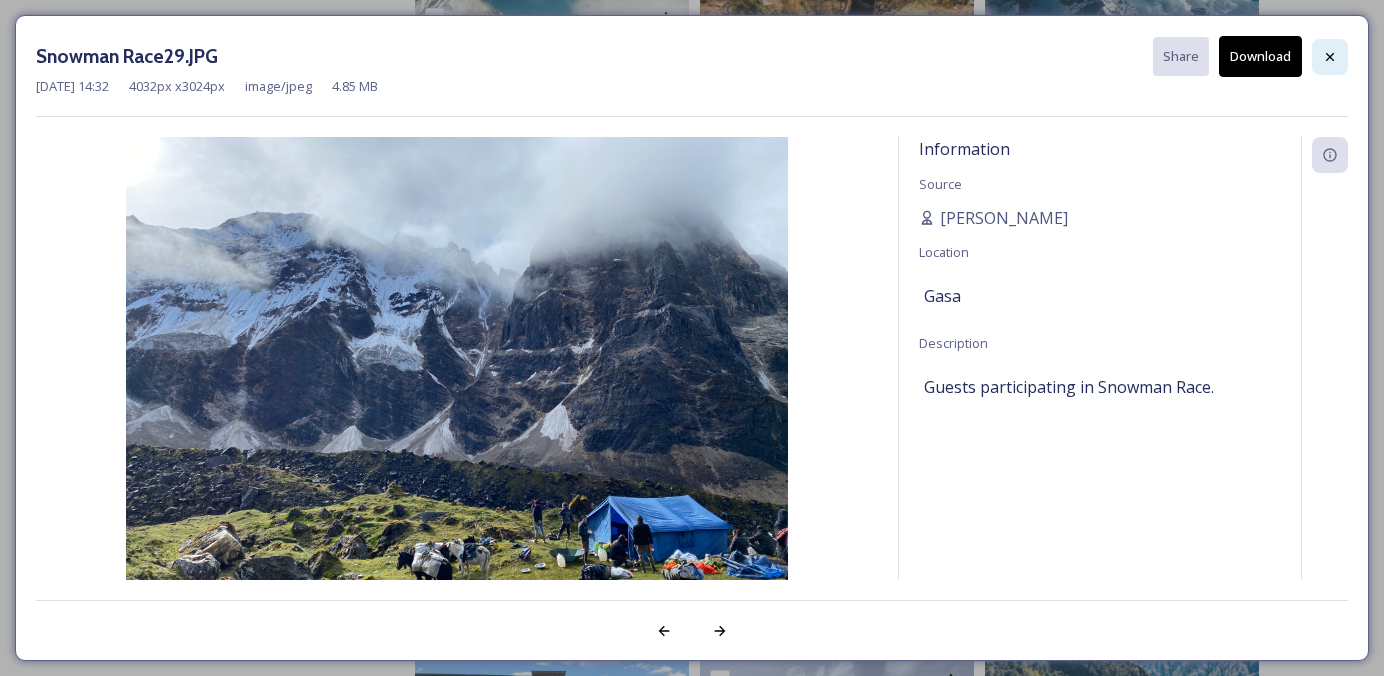 click 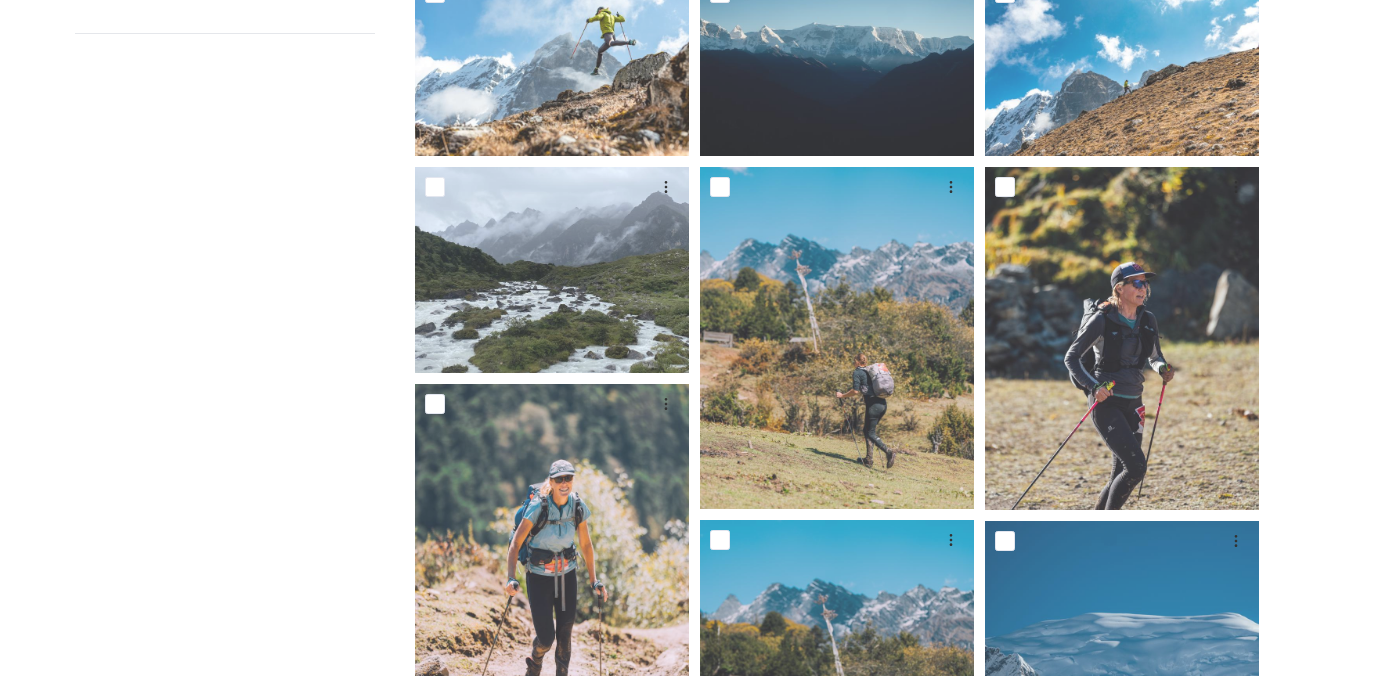 scroll, scrollTop: 0, scrollLeft: 0, axis: both 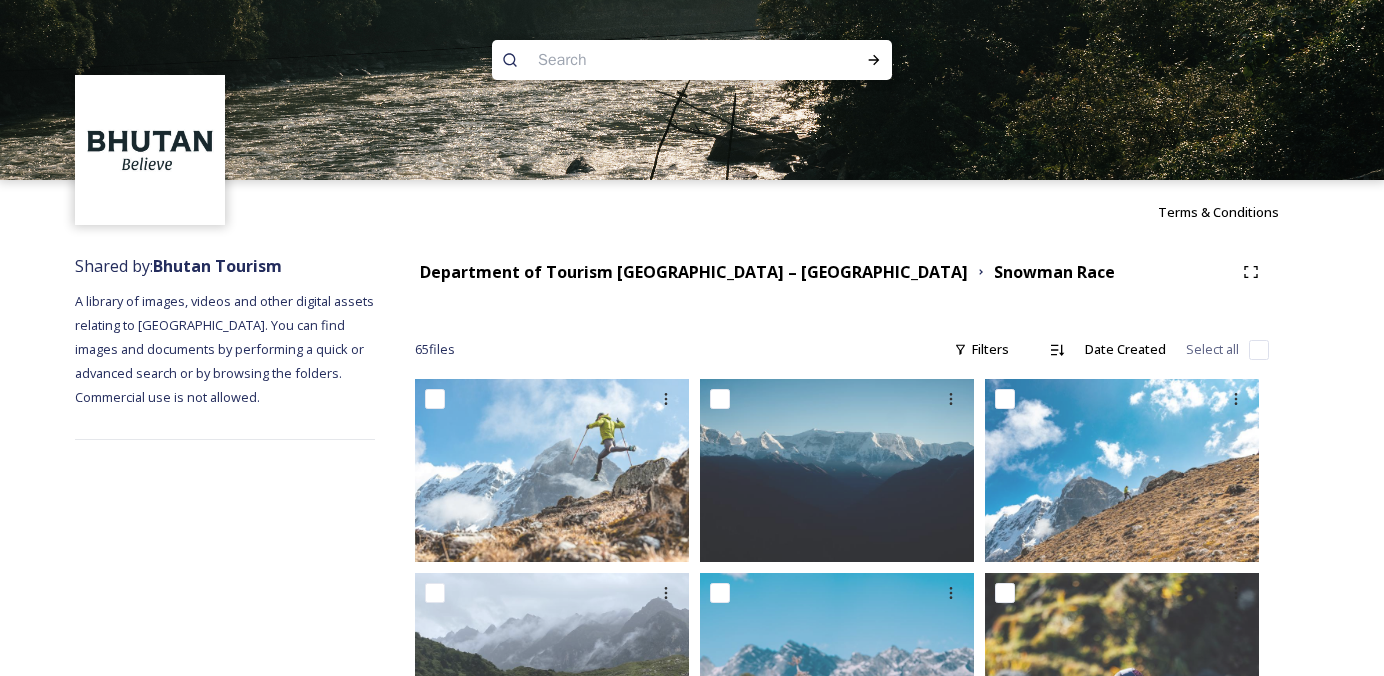 click on "Department of Tourism [GEOGRAPHIC_DATA] – Brand Centre Snowman Race" at bounding box center (842, 272) 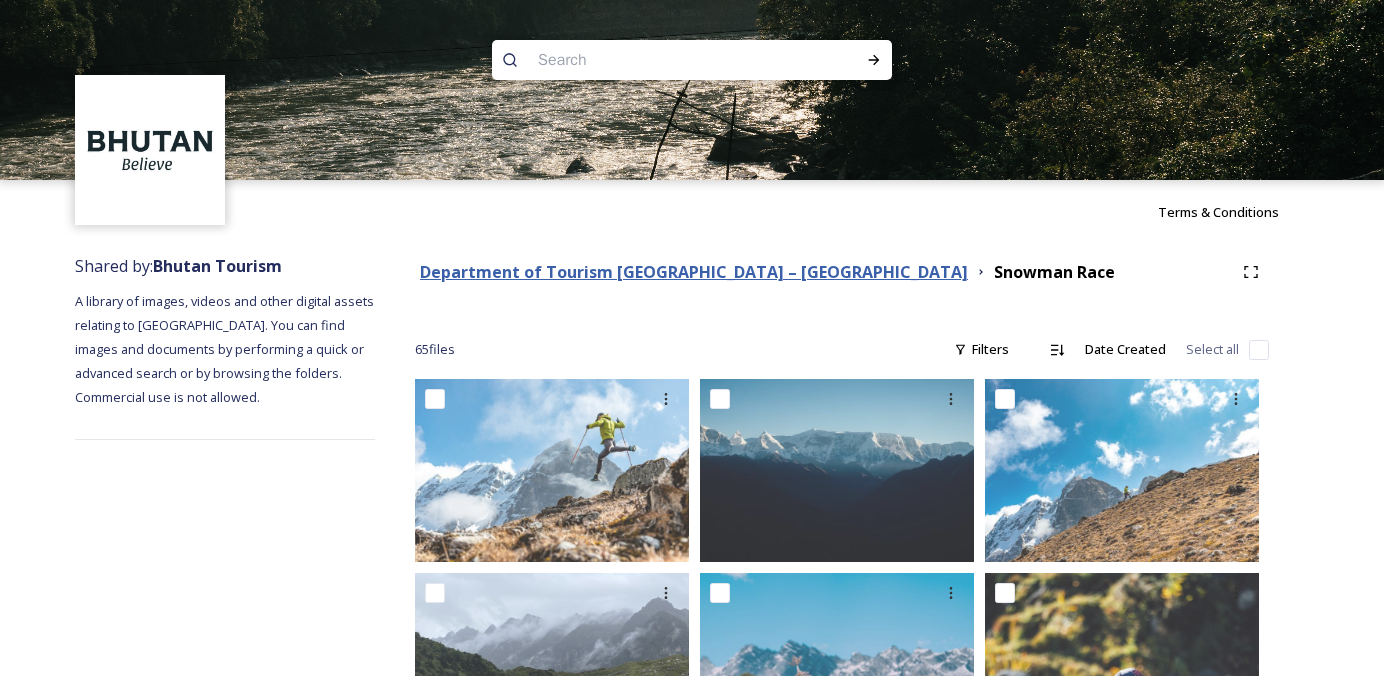 click on "Department of Tourism [GEOGRAPHIC_DATA] – [GEOGRAPHIC_DATA]" at bounding box center (694, 272) 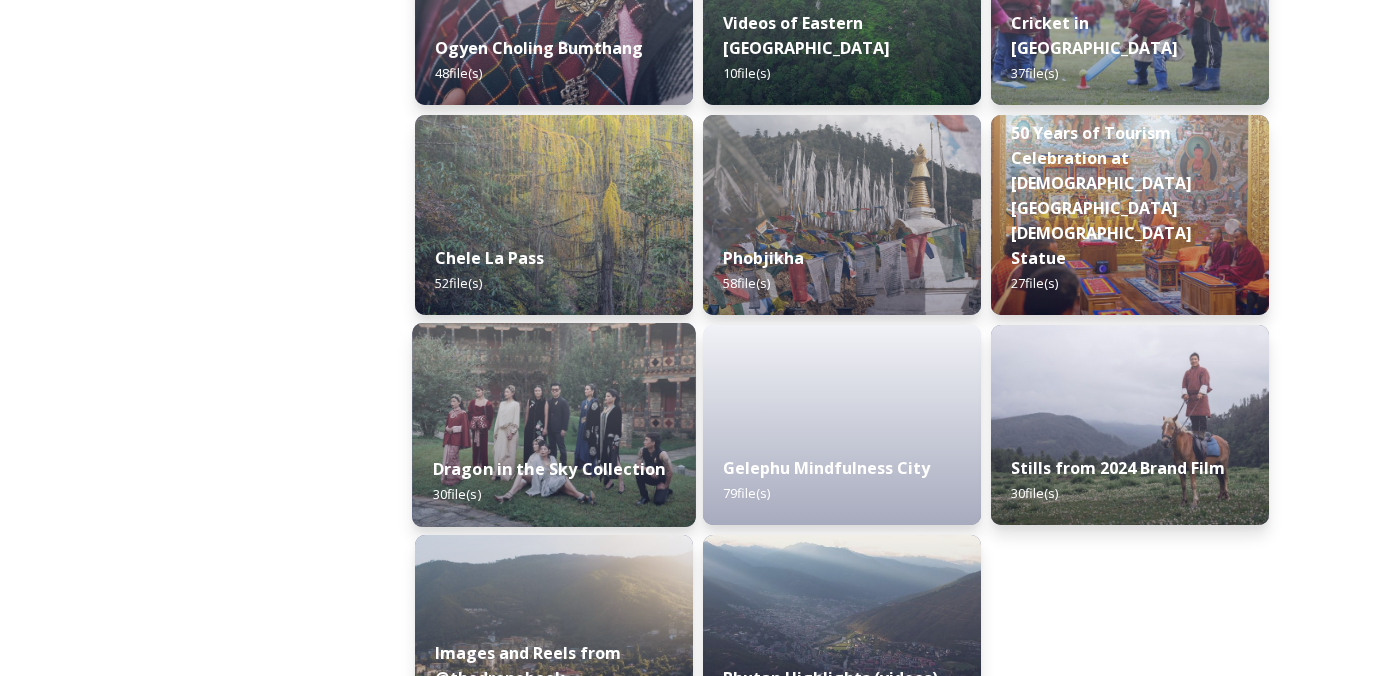 scroll, scrollTop: 3351, scrollLeft: 0, axis: vertical 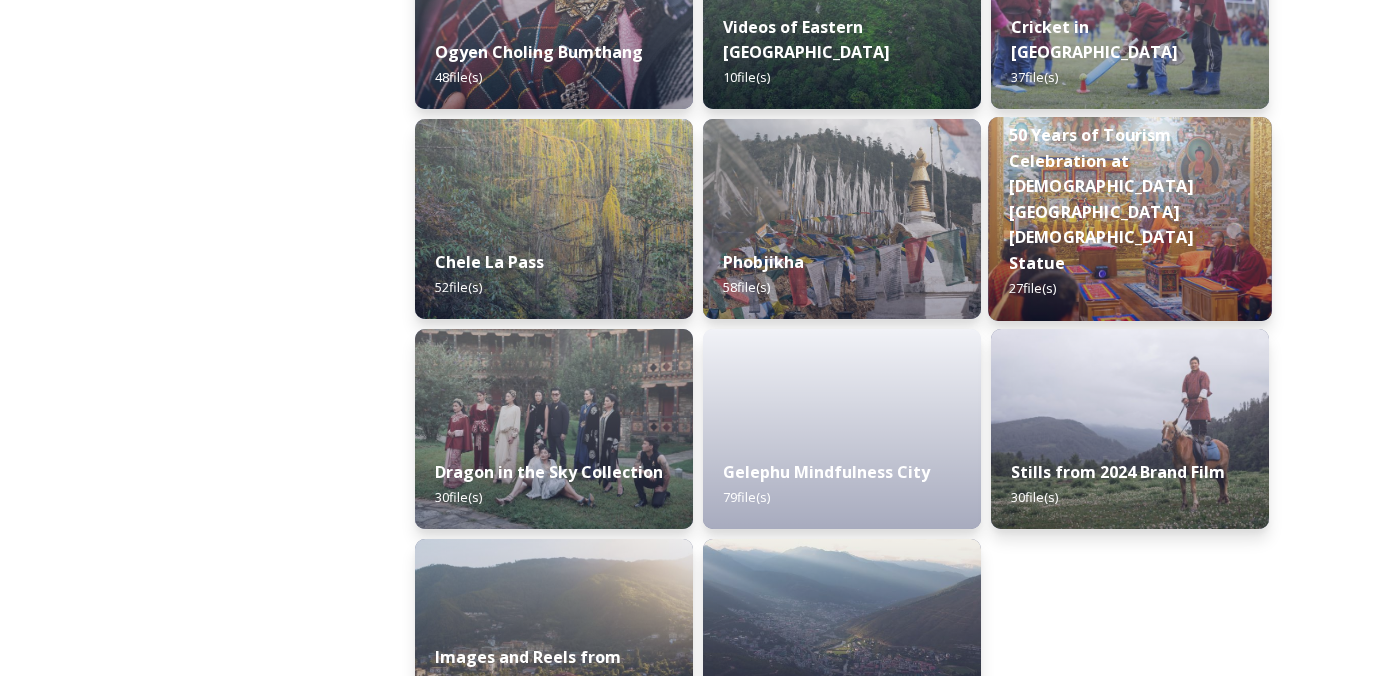 click on "50 Years of Tourism Celebration at [DEMOGRAPHIC_DATA][GEOGRAPHIC_DATA][DEMOGRAPHIC_DATA] Statue" at bounding box center [1101, 199] 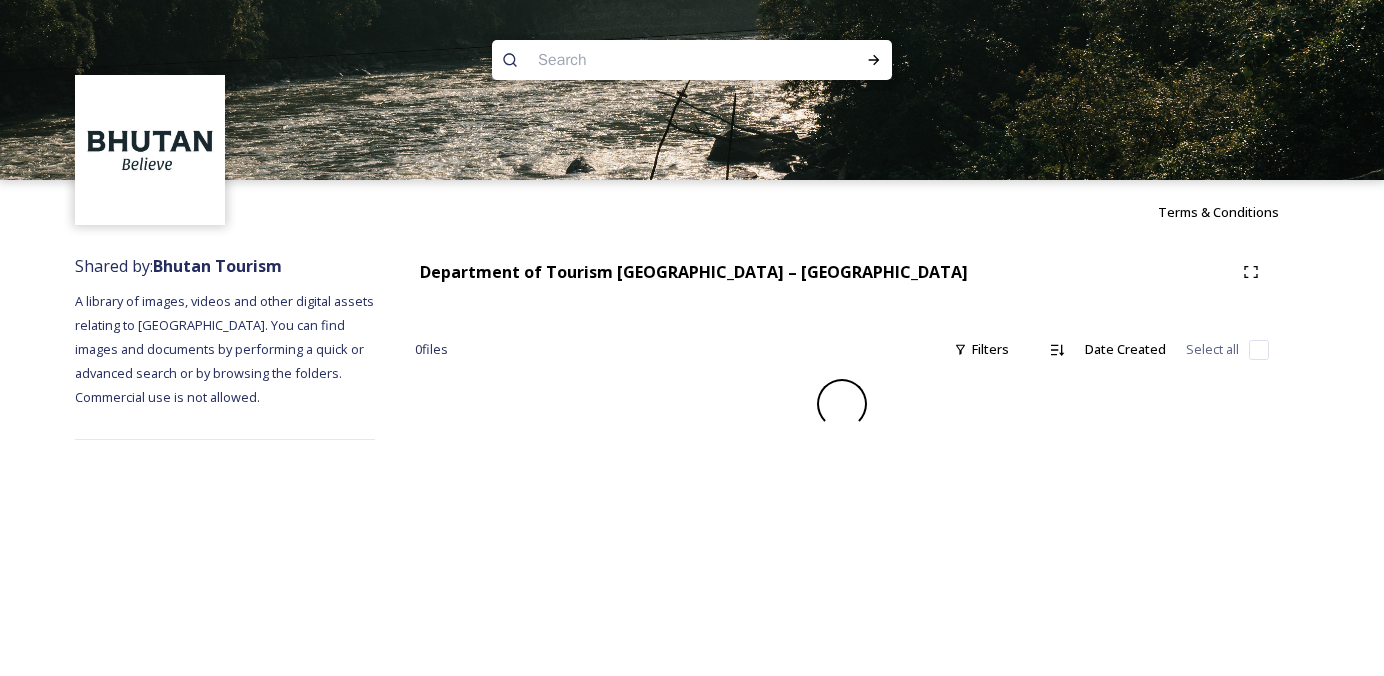 scroll, scrollTop: 0, scrollLeft: 0, axis: both 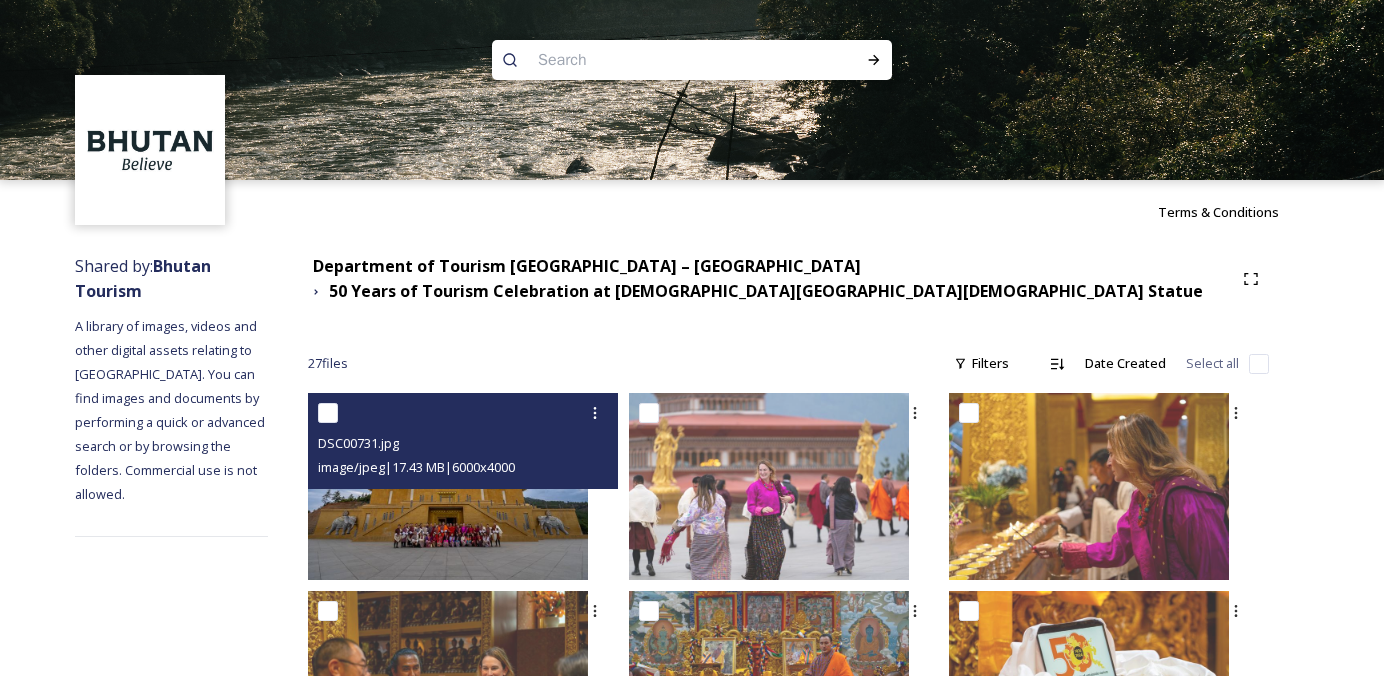 click at bounding box center (448, 486) 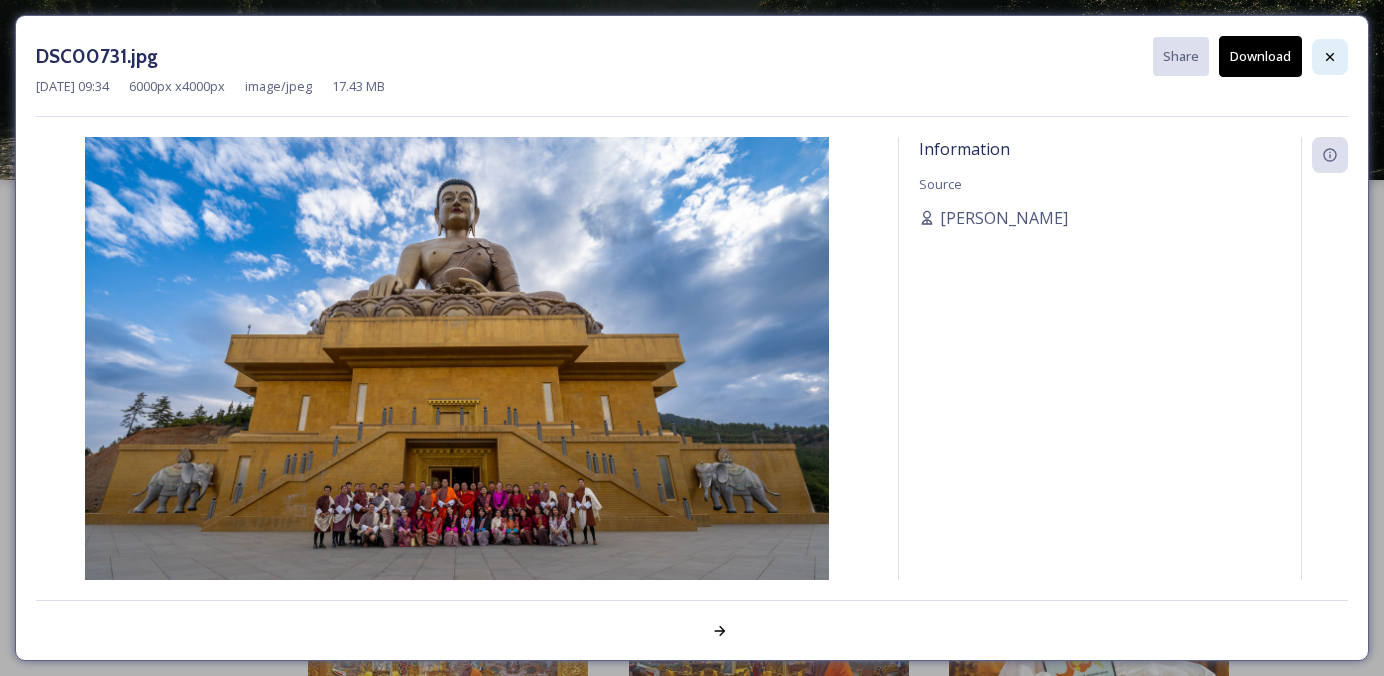 click at bounding box center [1330, 57] 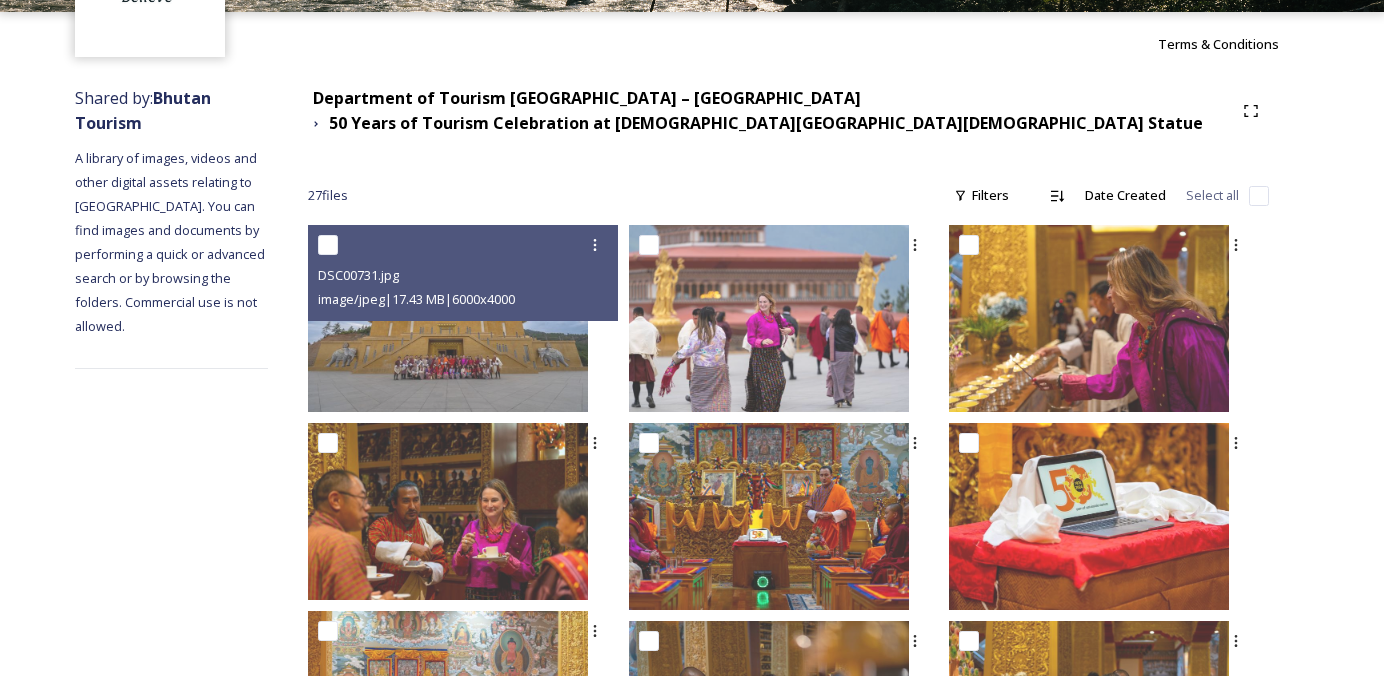 scroll, scrollTop: 0, scrollLeft: 0, axis: both 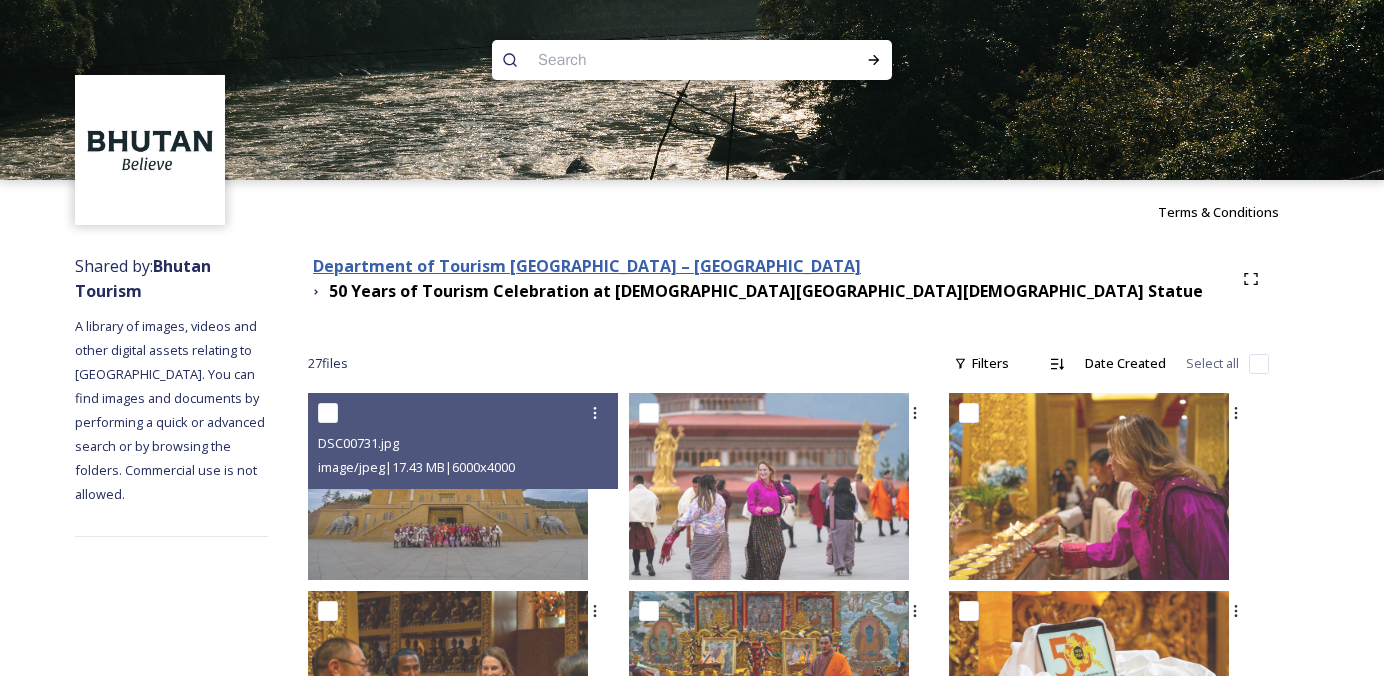 click on "Department of Tourism [GEOGRAPHIC_DATA] – [GEOGRAPHIC_DATA]" at bounding box center (587, 266) 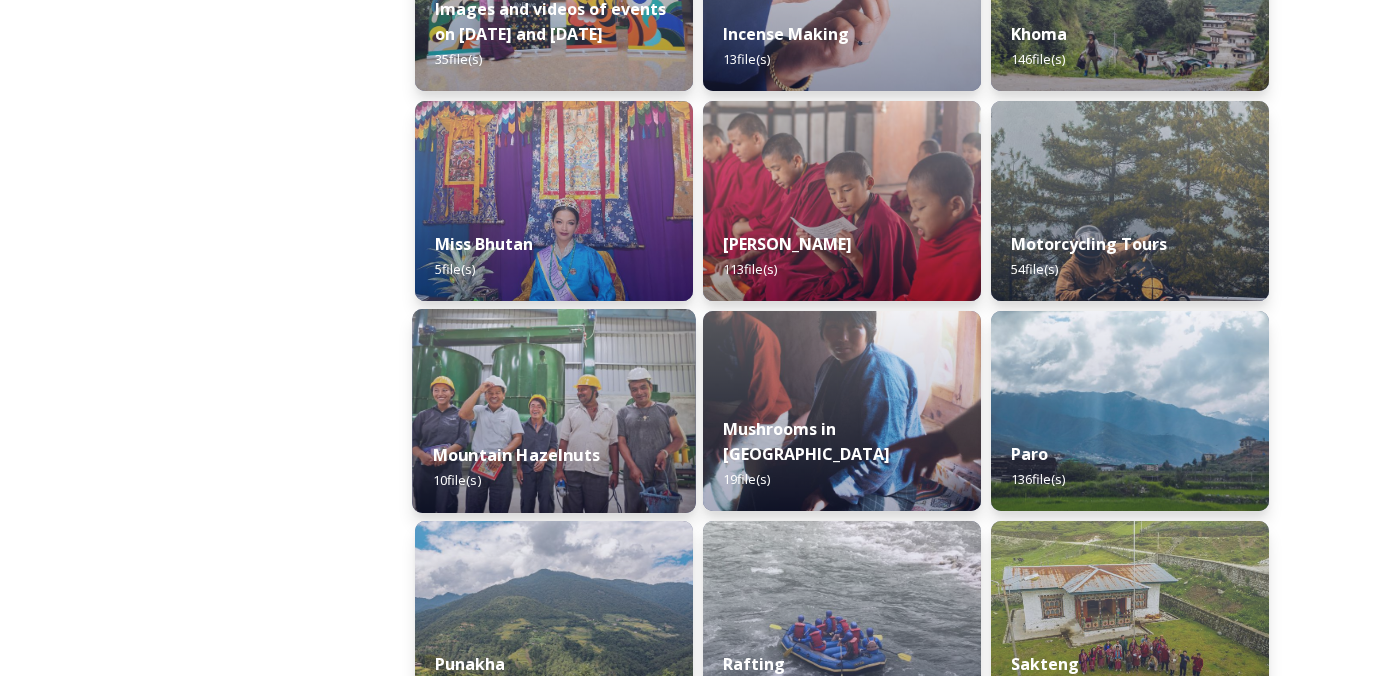 scroll, scrollTop: 1915, scrollLeft: 0, axis: vertical 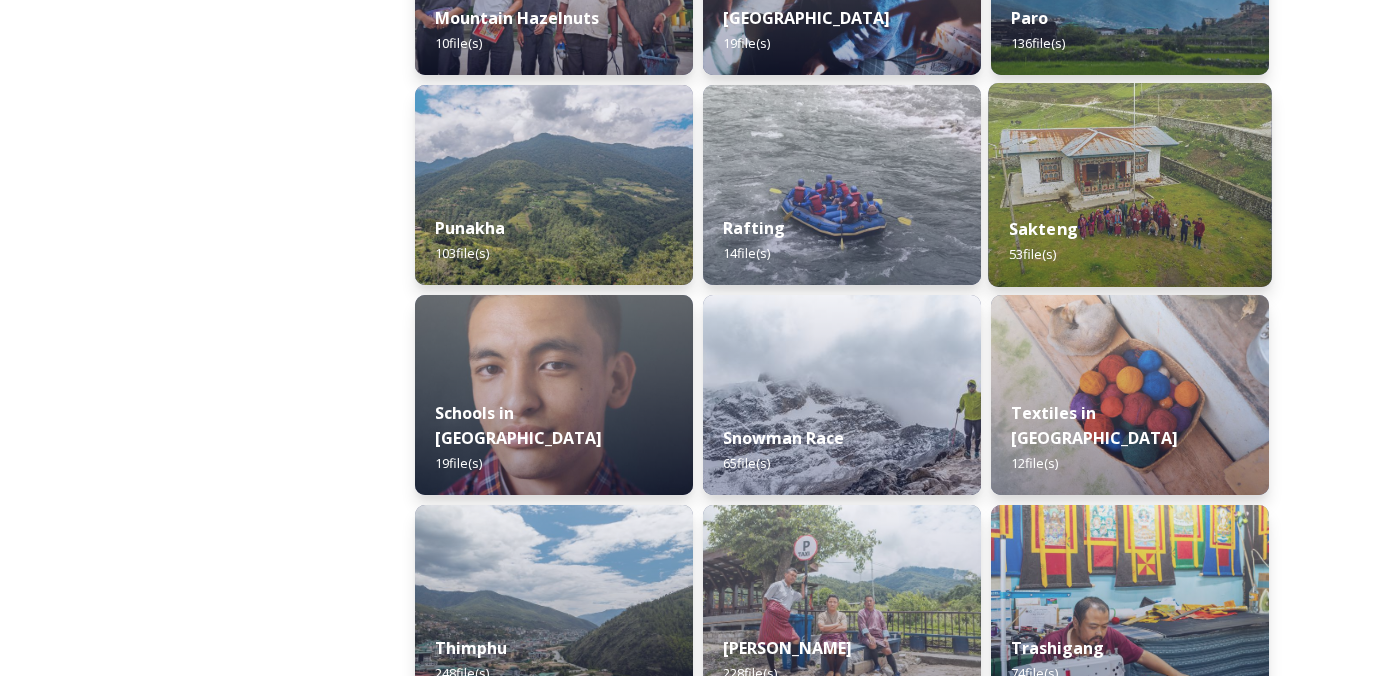 click on "Sakteng 53  file(s)" at bounding box center (1130, 241) 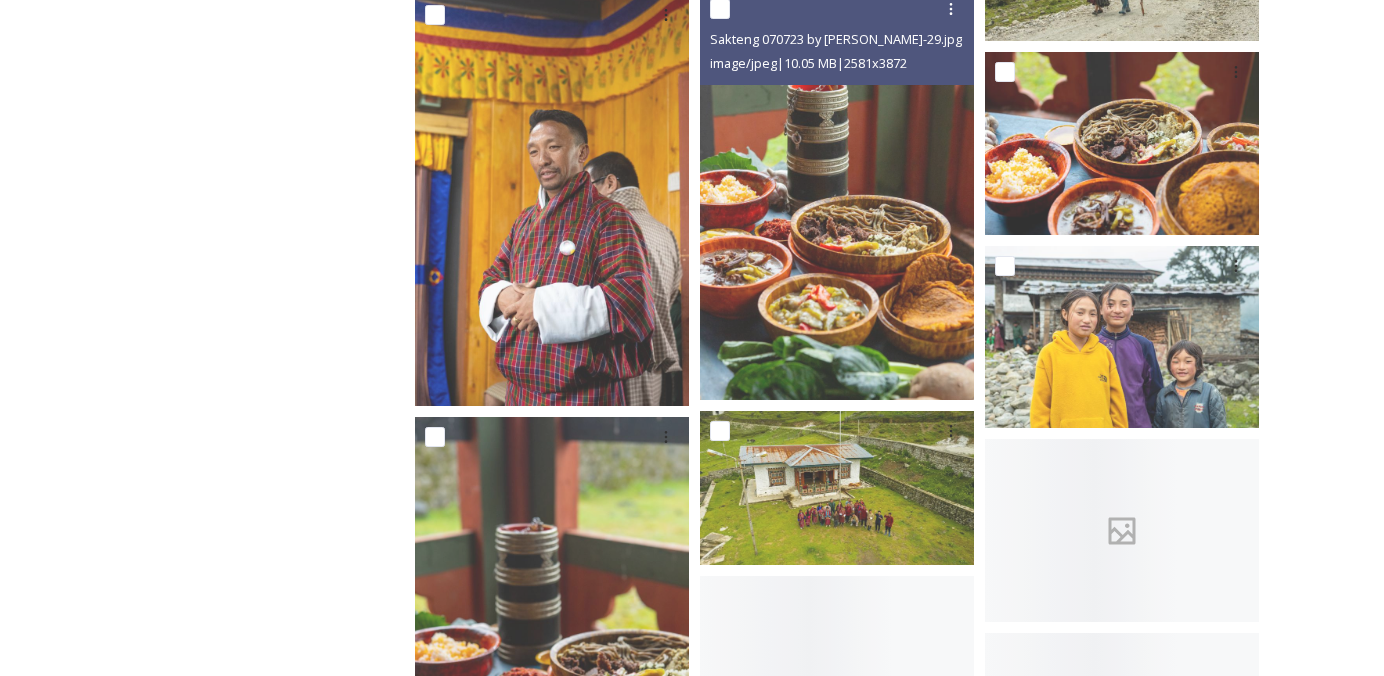 scroll, scrollTop: 1341, scrollLeft: 0, axis: vertical 